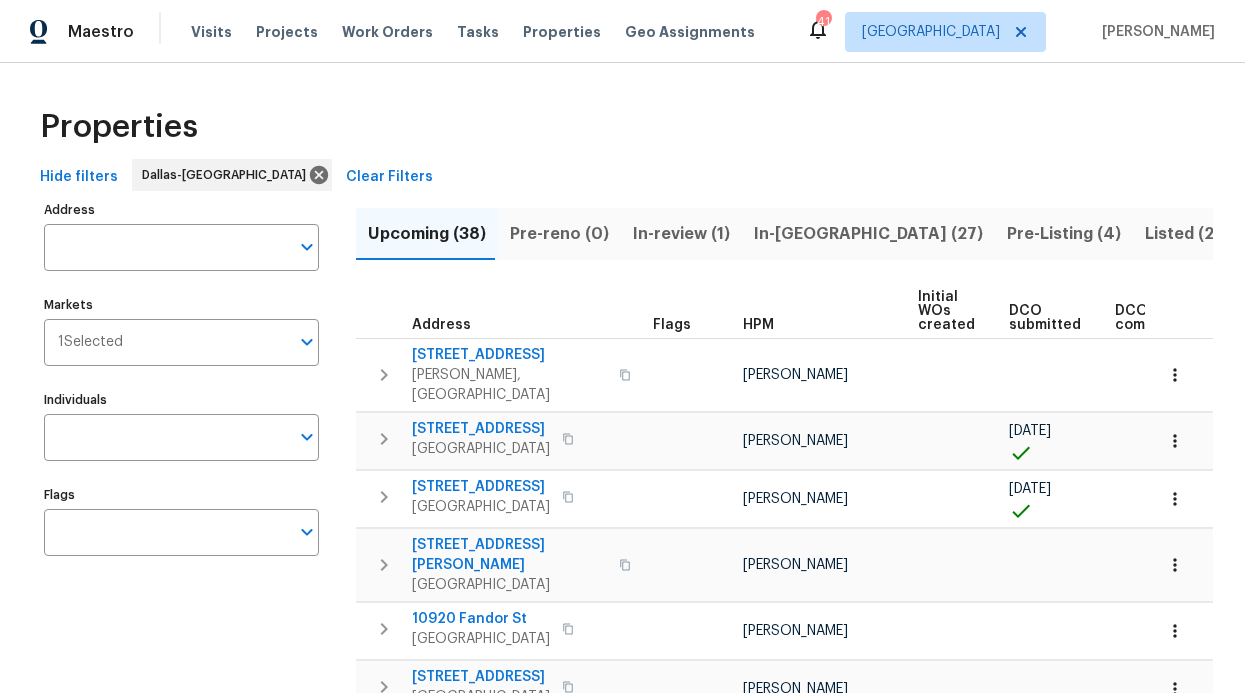 scroll, scrollTop: 0, scrollLeft: 0, axis: both 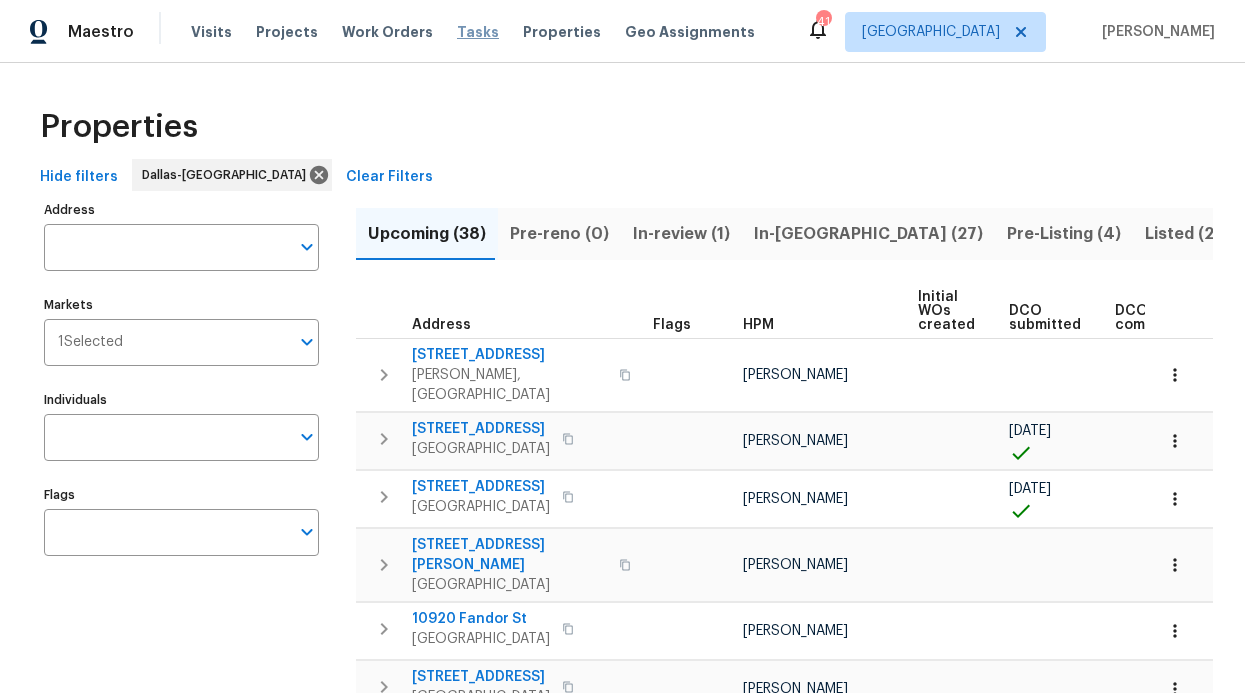 click on "Tasks" at bounding box center (478, 32) 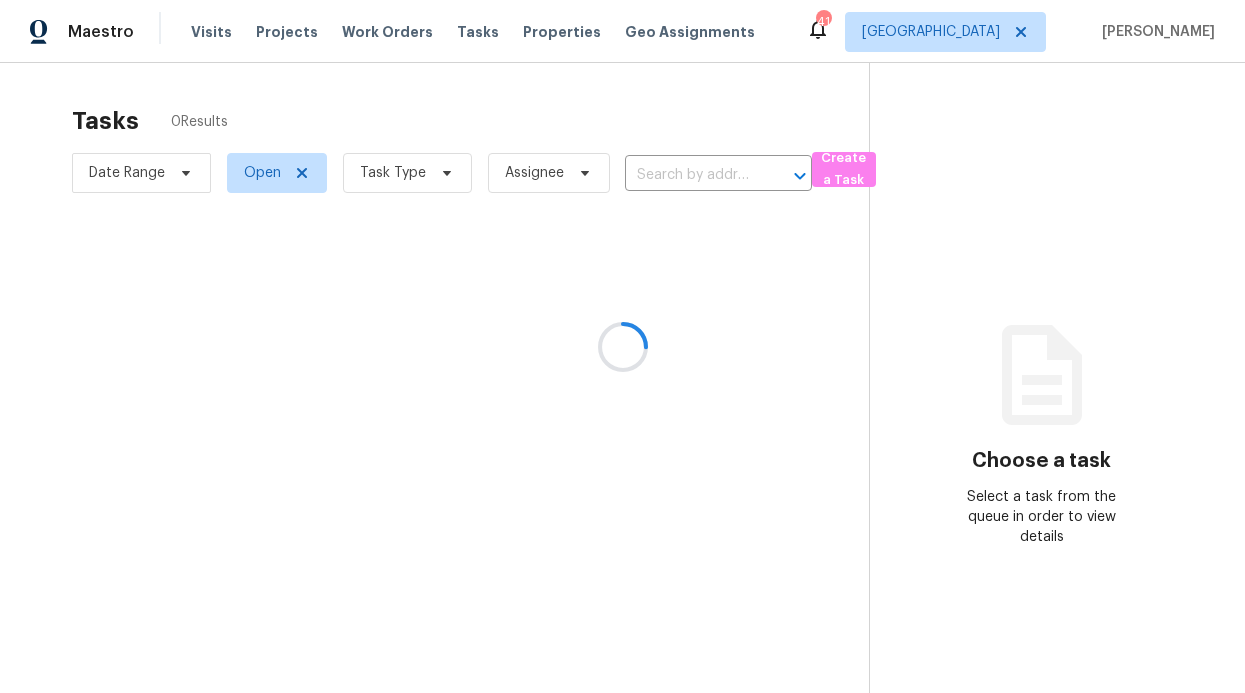 click at bounding box center (622, 346) 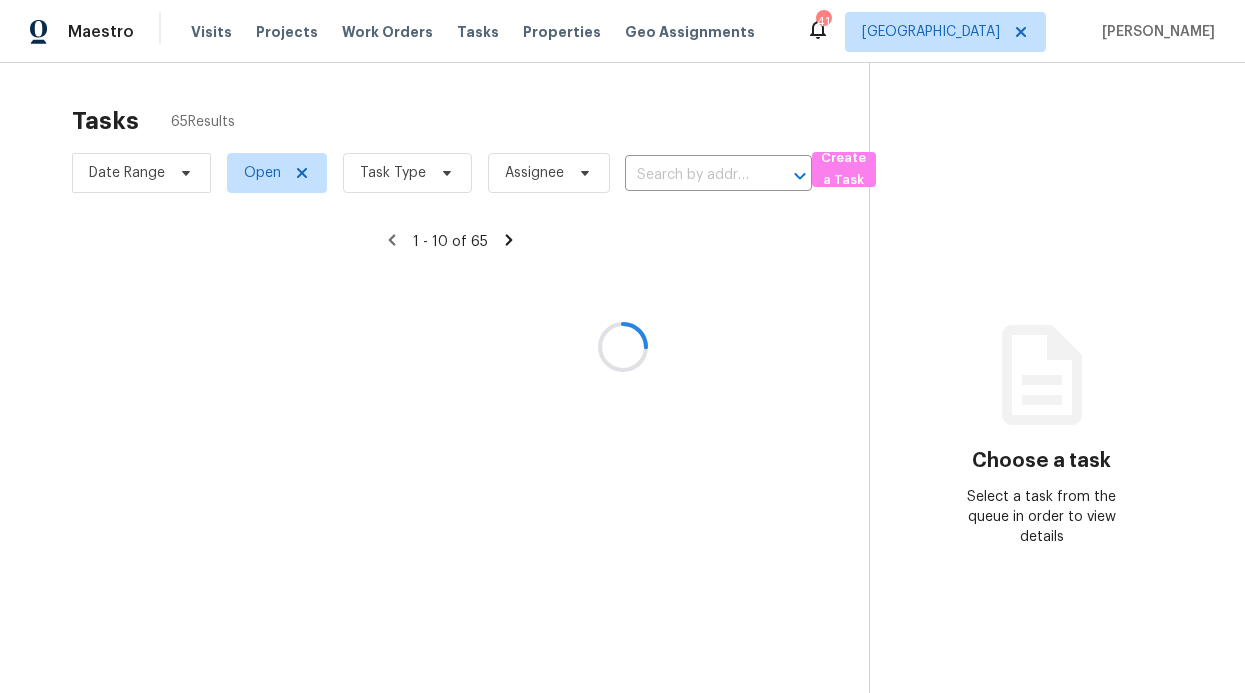 click at bounding box center (622, 346) 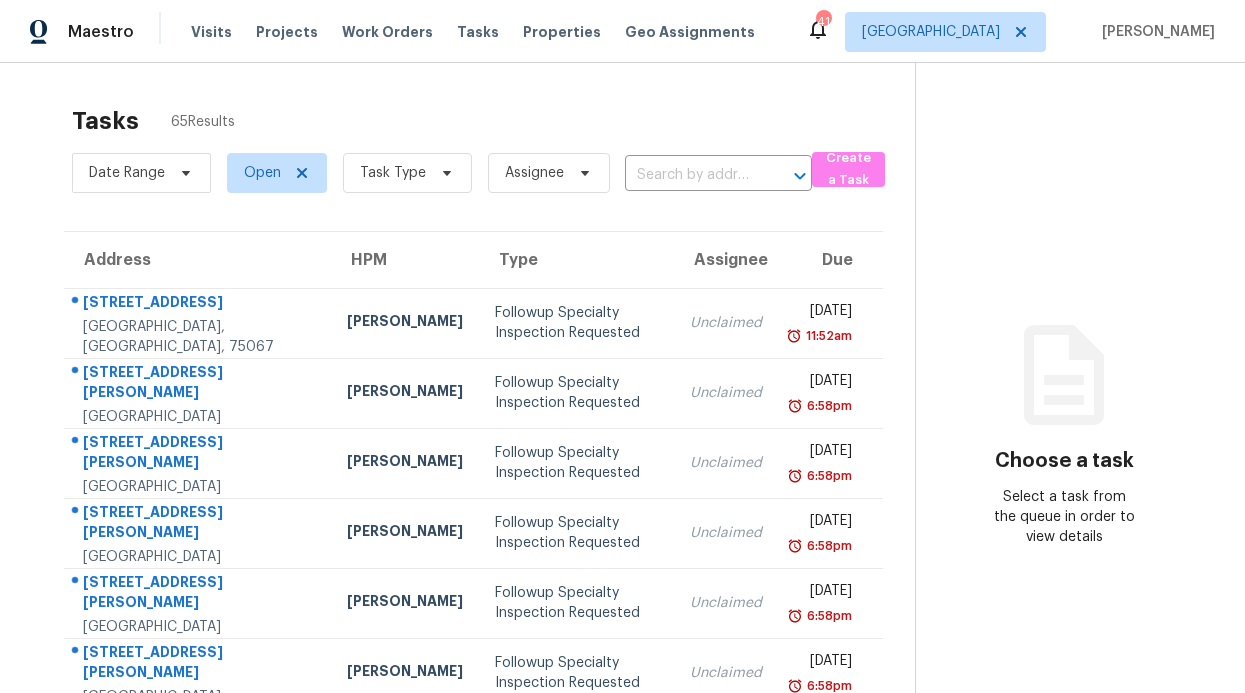 click on "Properties" at bounding box center (562, 32) 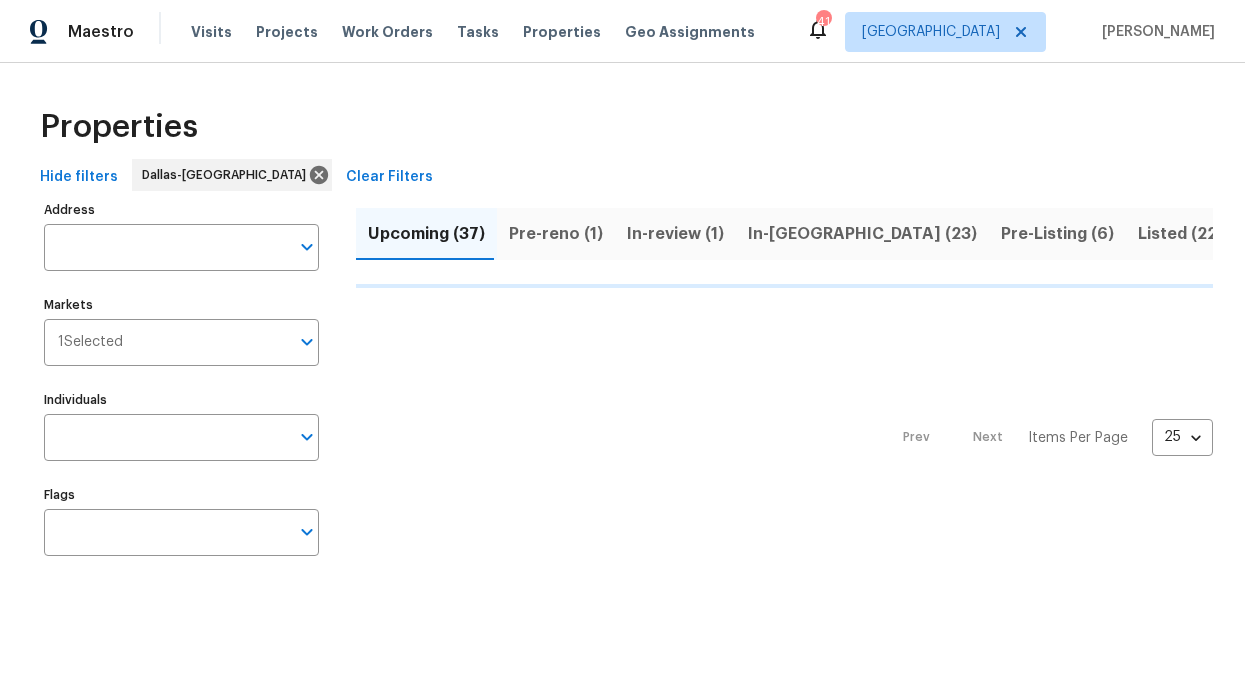 click on "Individuals Individuals" at bounding box center [181, 423] 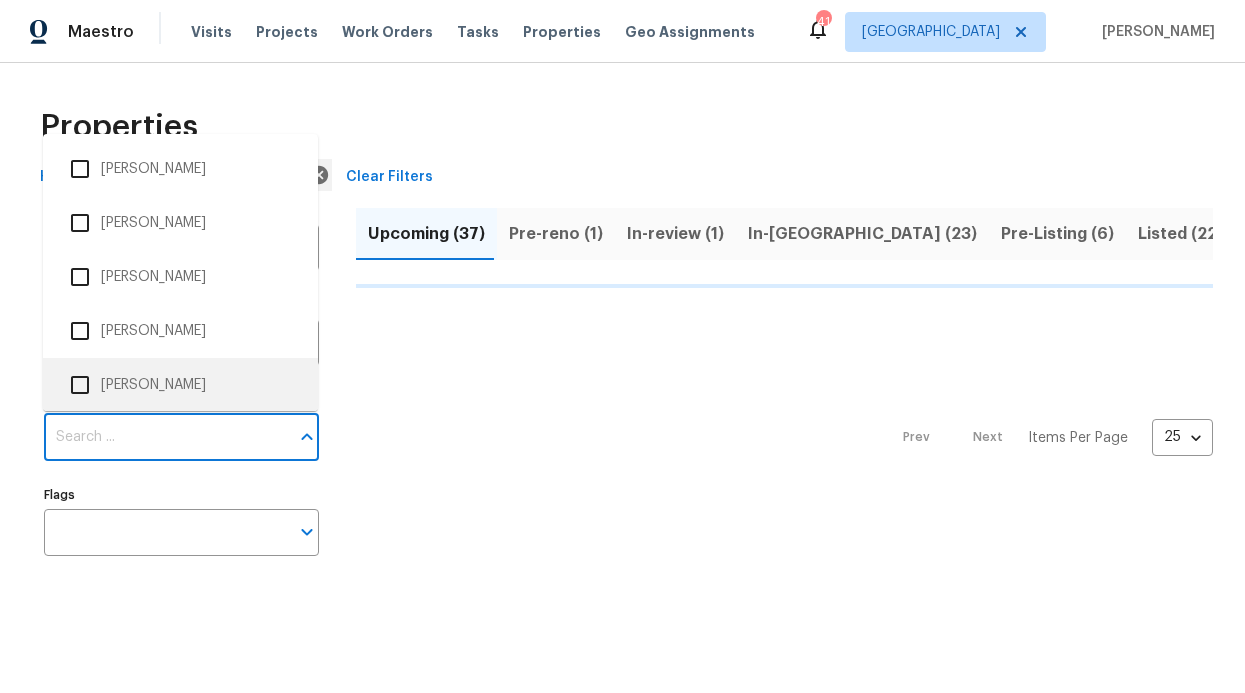click on "Individuals" at bounding box center (166, 437) 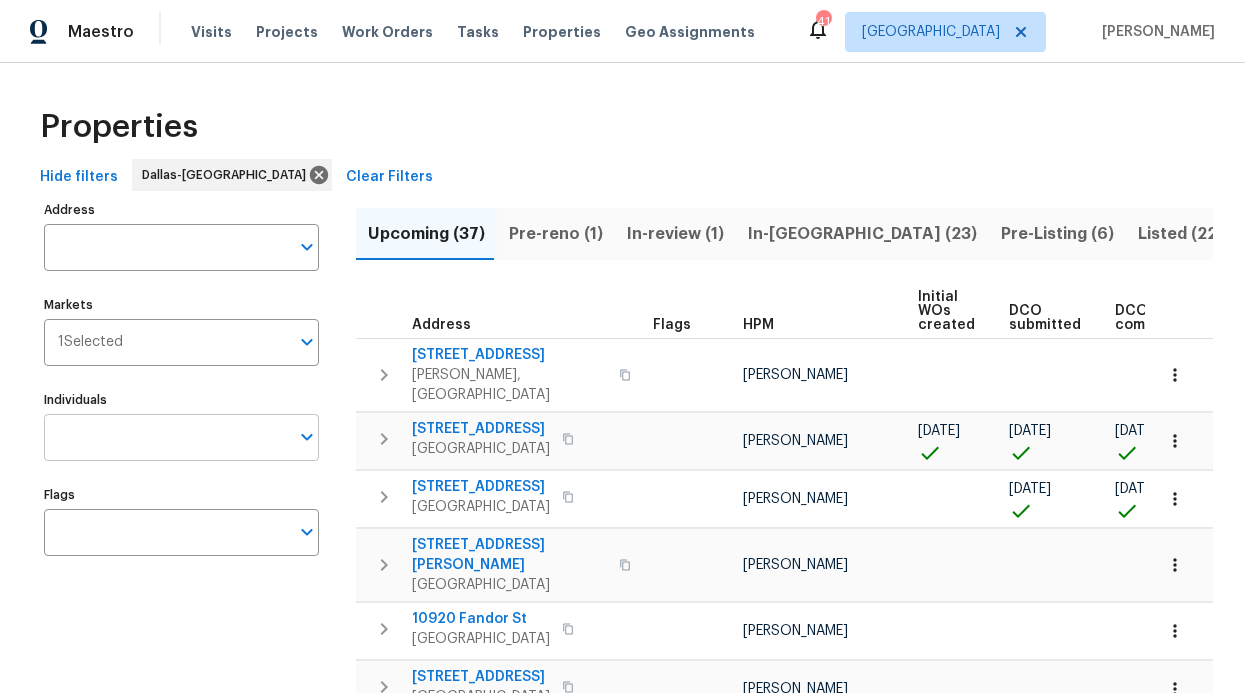 click on "Individuals" at bounding box center (166, 437) 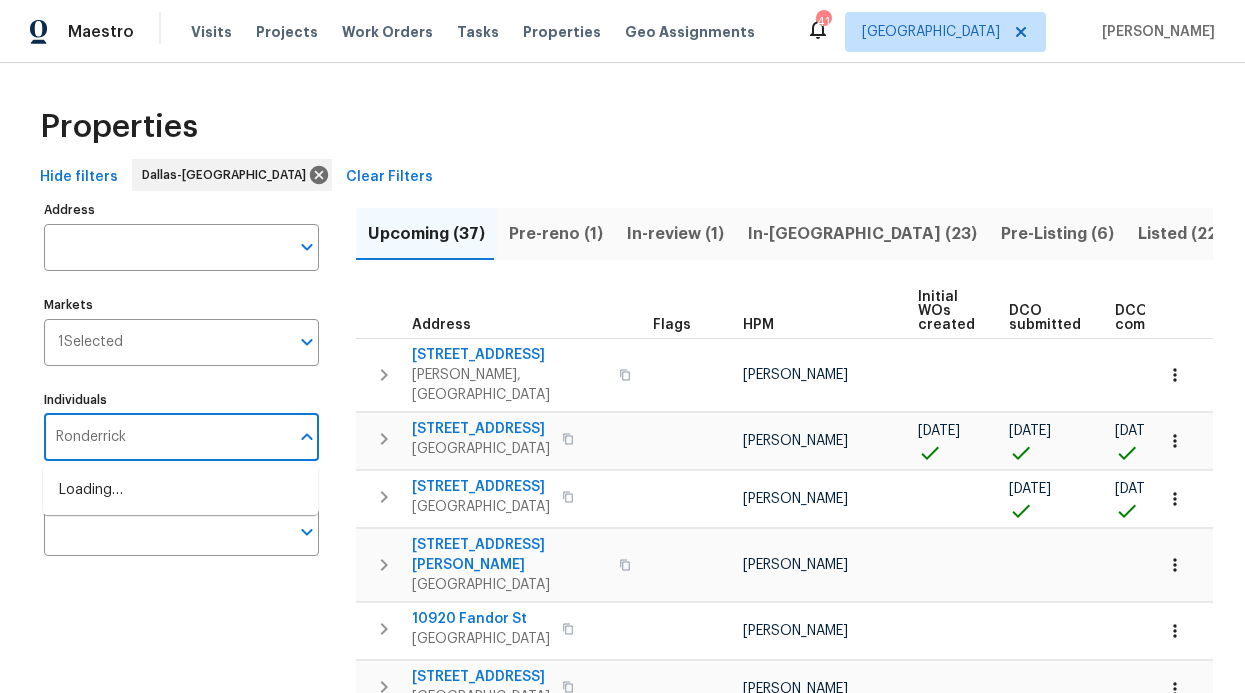 type on "Ronderrick" 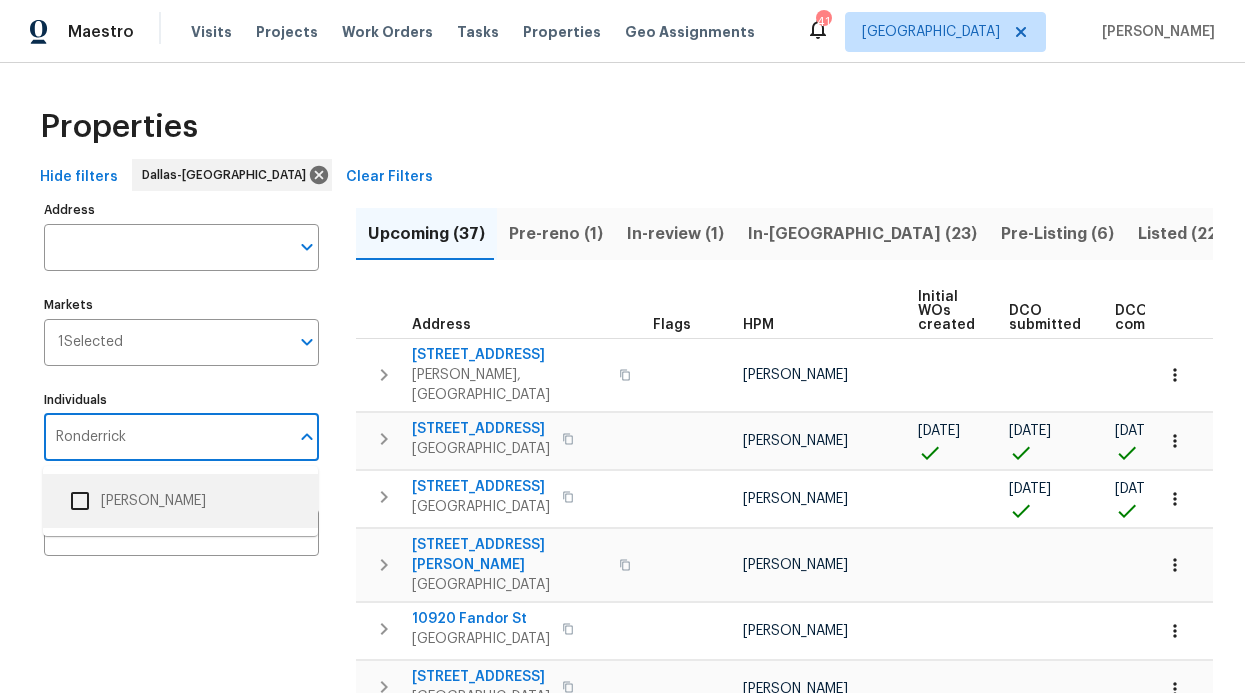 click at bounding box center (80, 501) 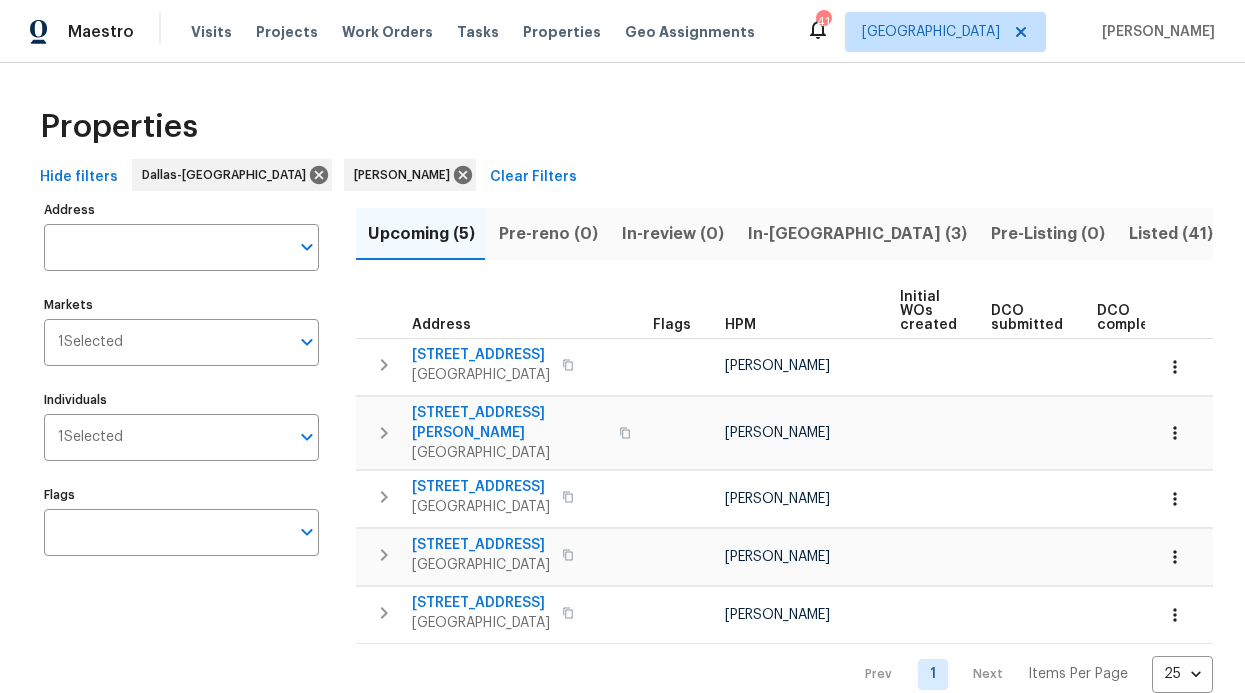 click on "In-reno (3)" at bounding box center [857, 234] 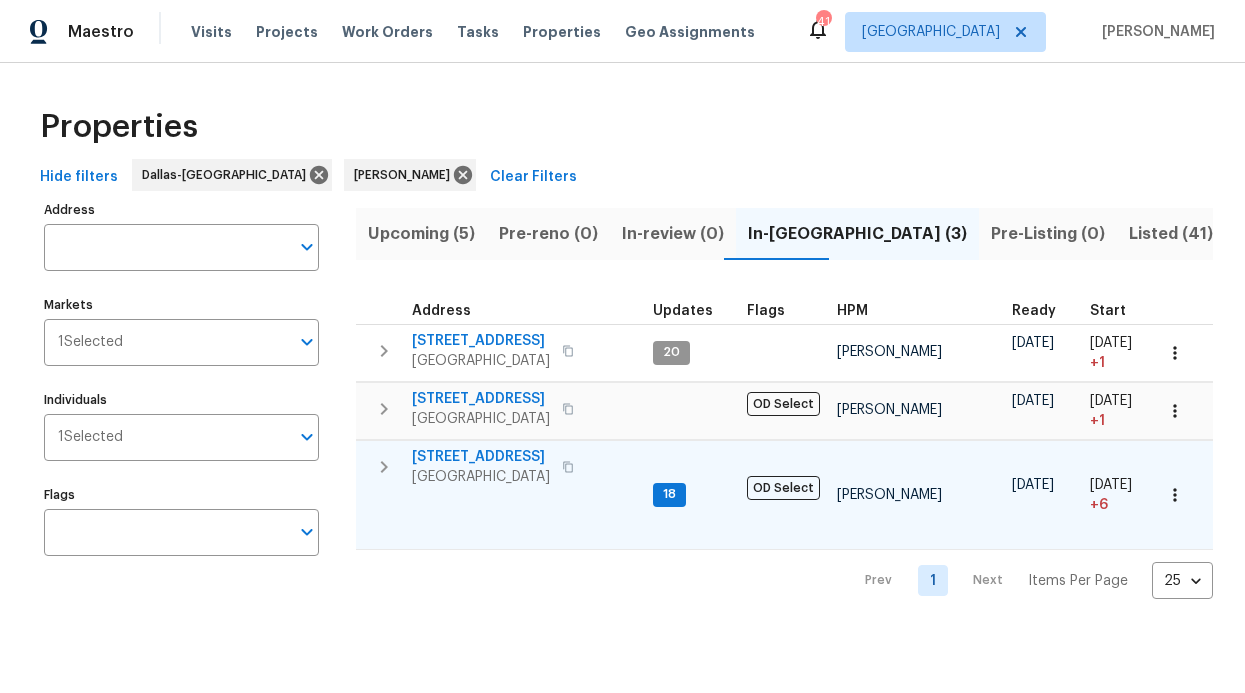 click on "6211 Crested Butte Dr Dallas, TX 75252" at bounding box center (524, 467) 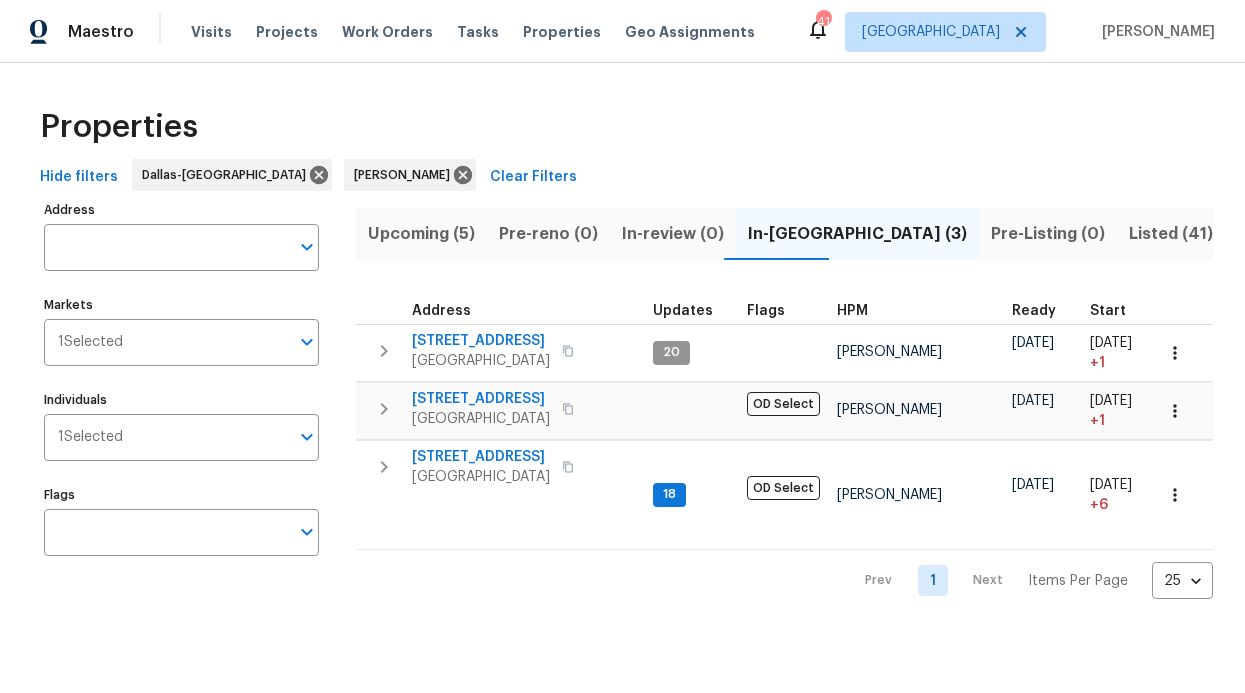 click on "Upcoming (5)" at bounding box center (421, 234) 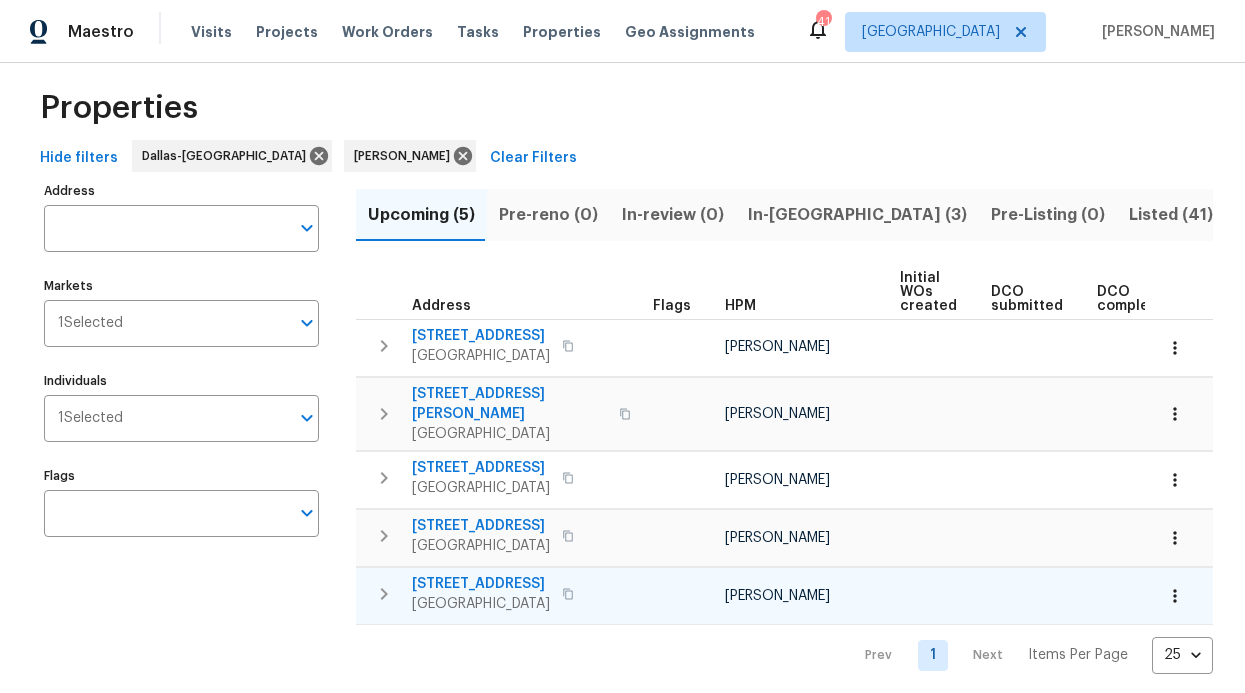 scroll, scrollTop: 25, scrollLeft: 0, axis: vertical 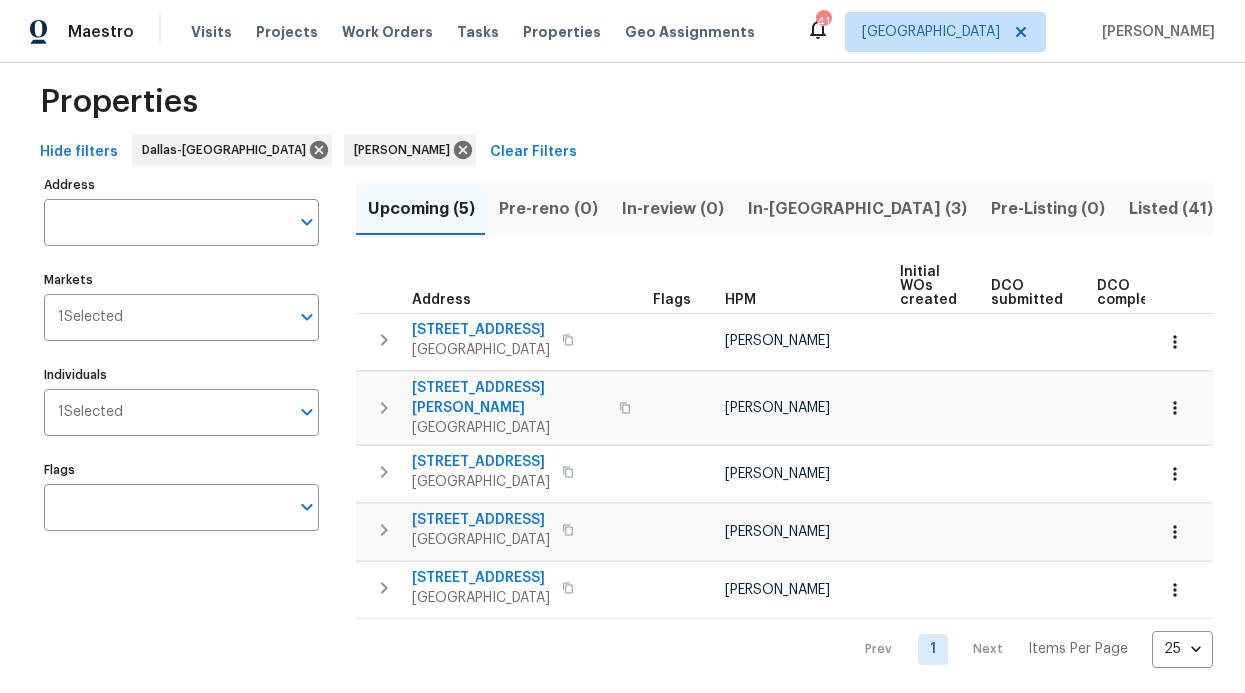 click on "In-reno (3)" at bounding box center (857, 209) 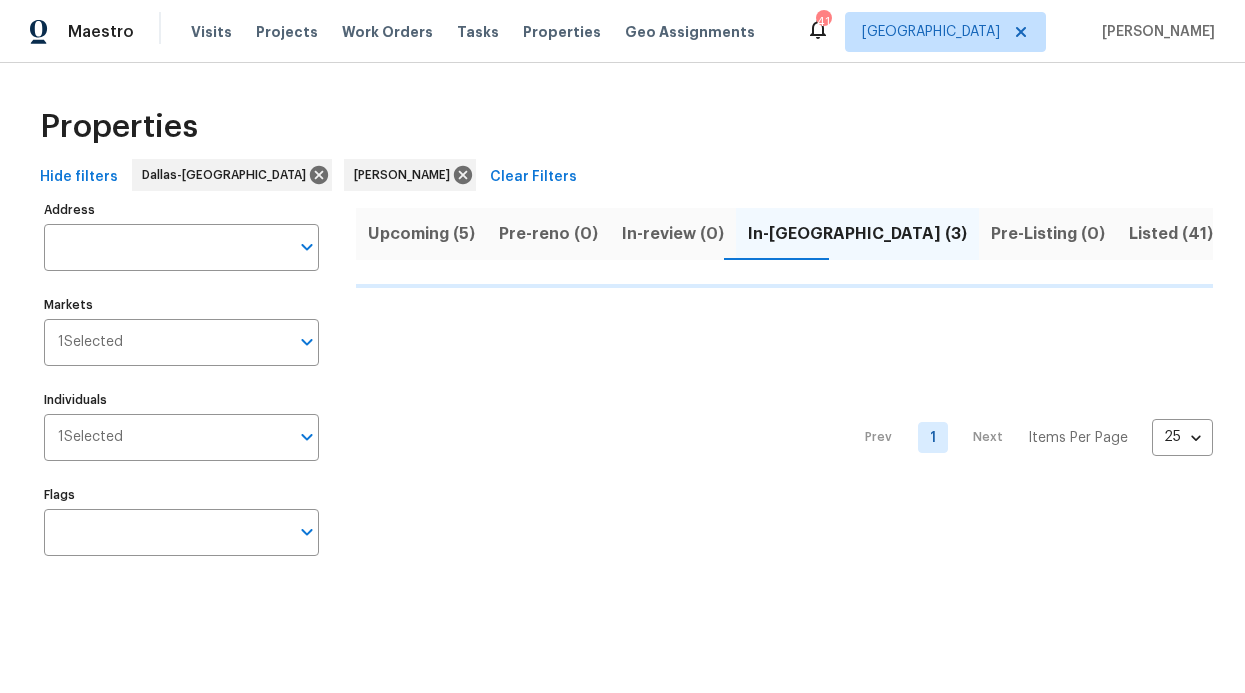 scroll, scrollTop: 0, scrollLeft: 0, axis: both 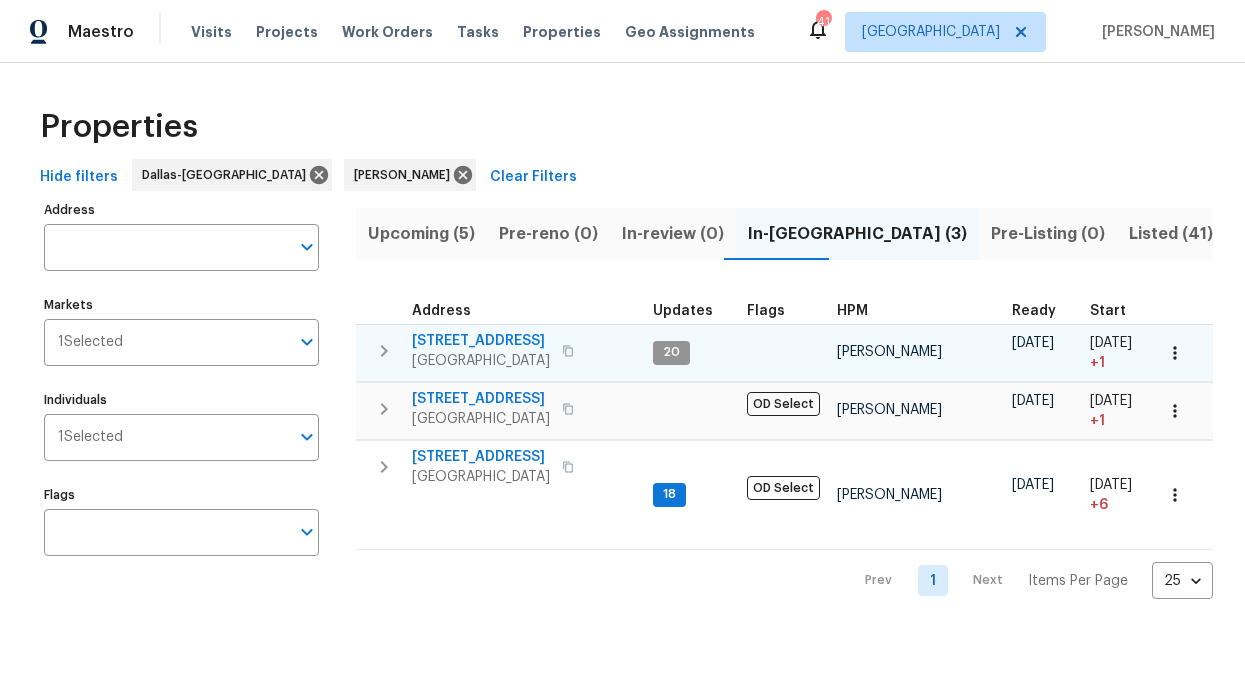 click on "2712 Raintree Dr" at bounding box center [481, 341] 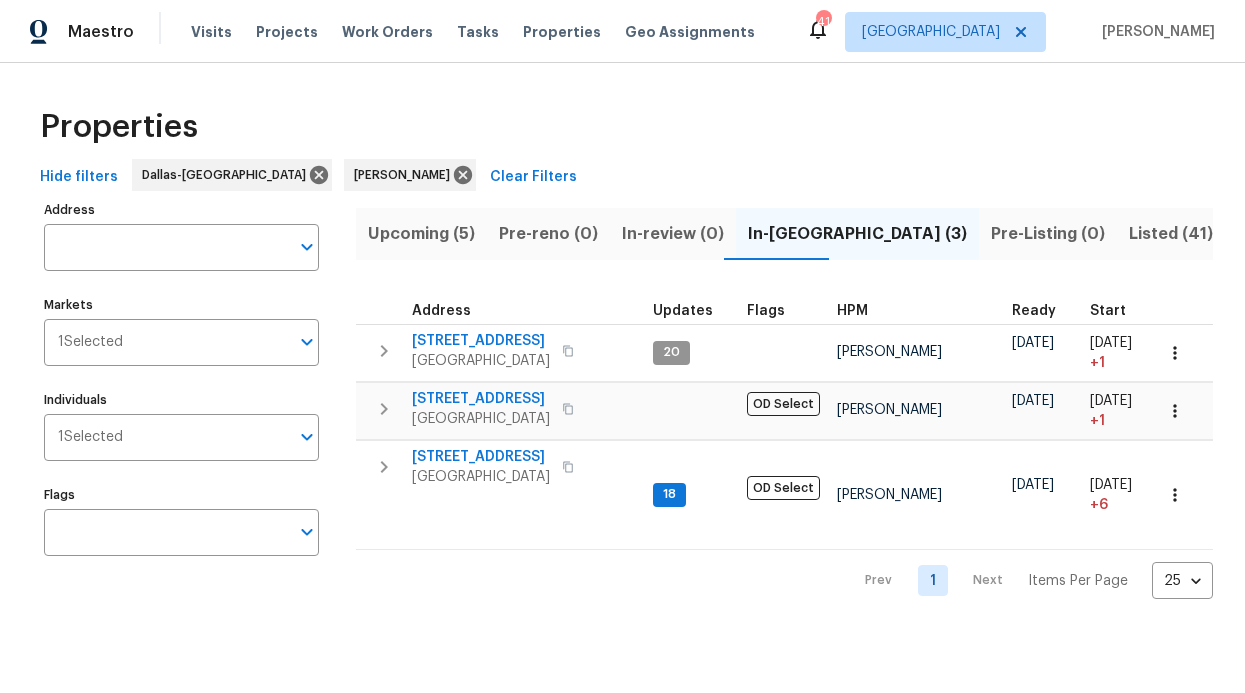 click on "Upcoming (5)" at bounding box center [421, 234] 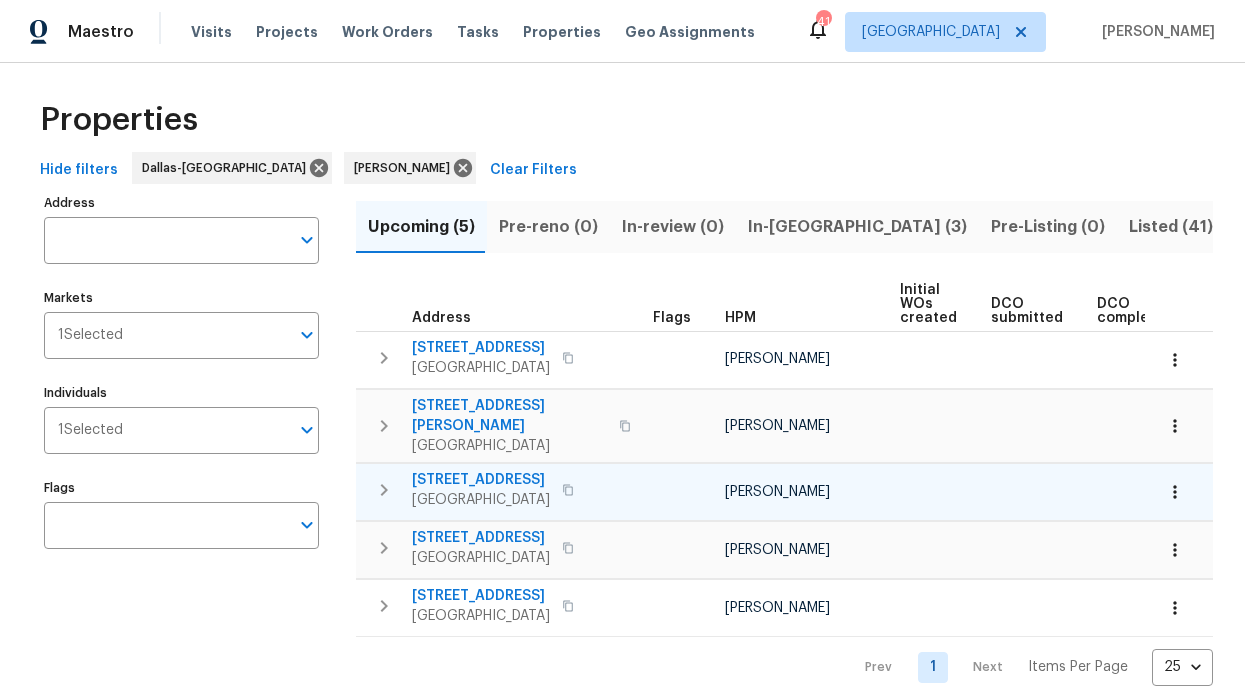 scroll, scrollTop: 8, scrollLeft: 0, axis: vertical 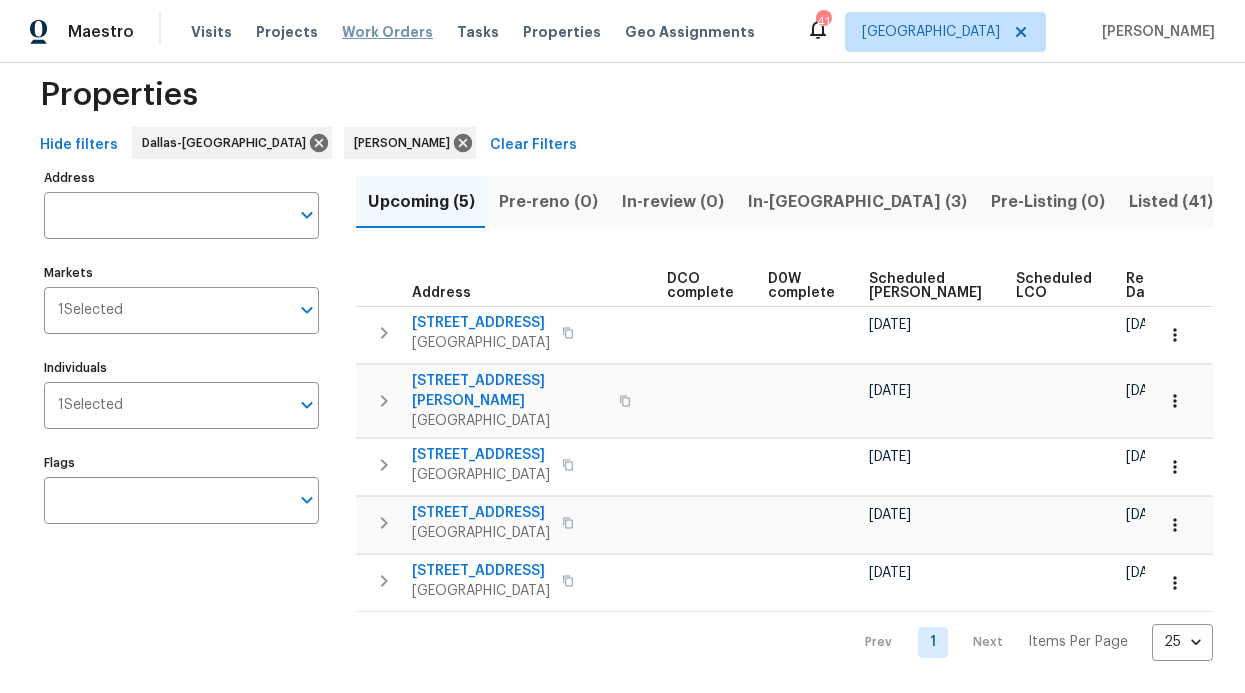 click on "Work Orders" at bounding box center (387, 32) 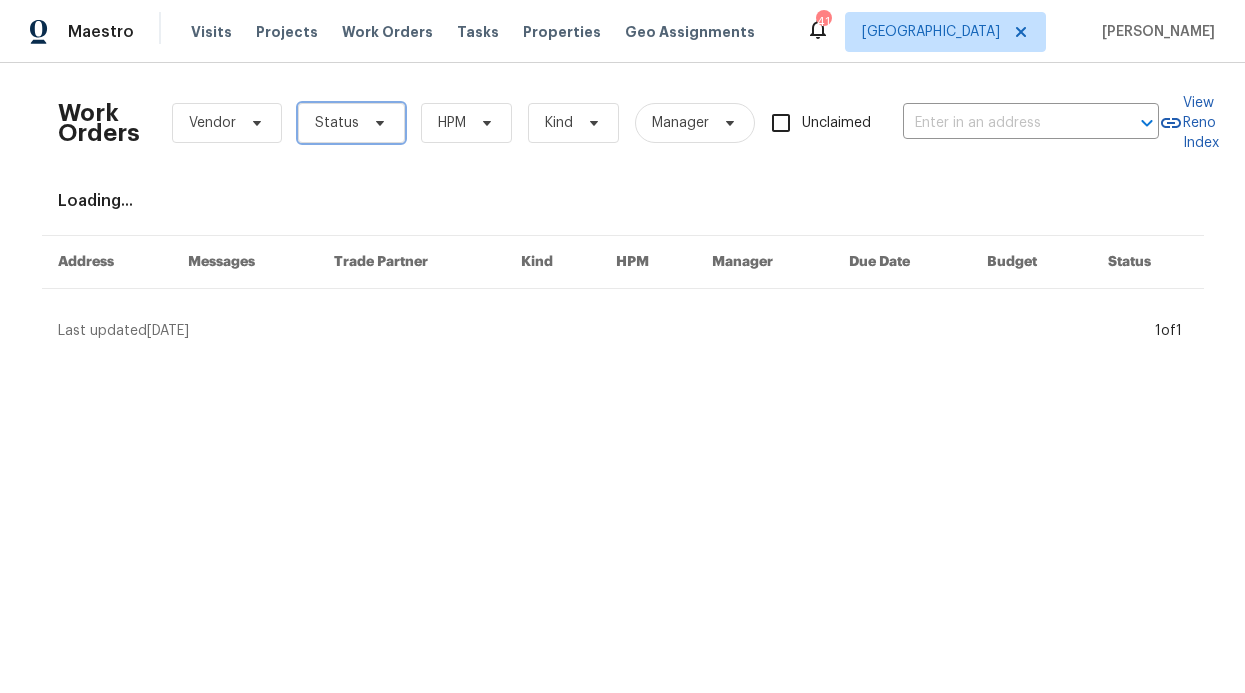 click on "Status" at bounding box center (351, 123) 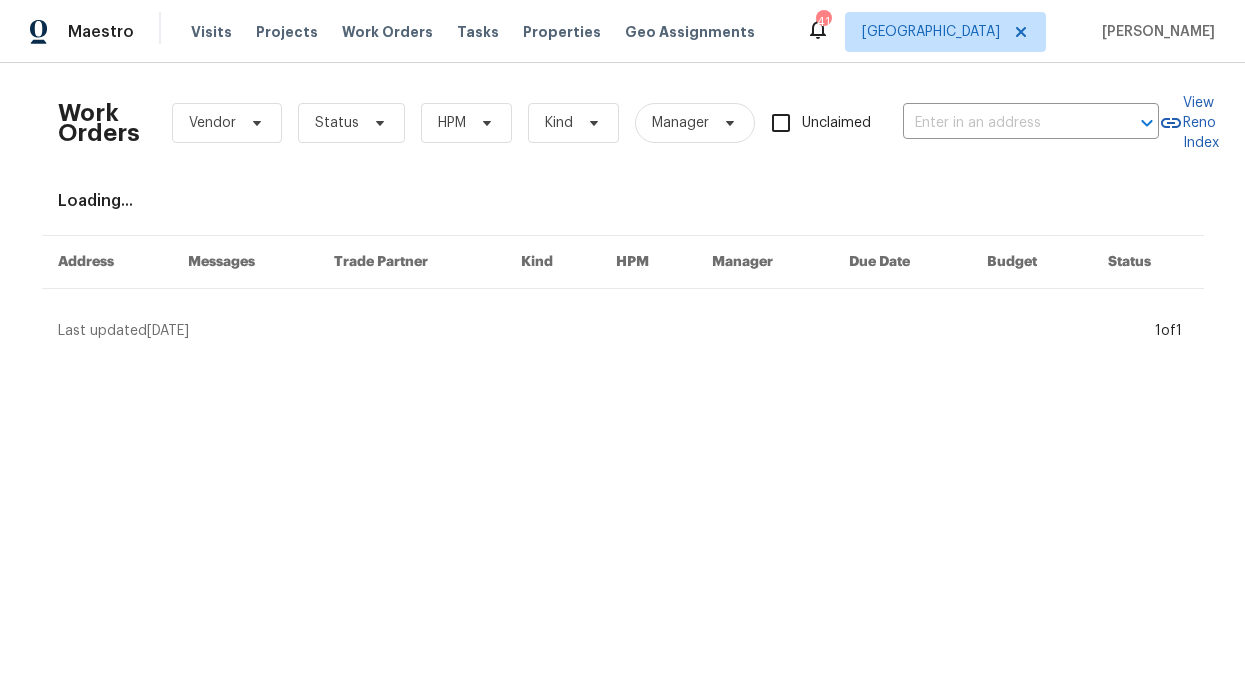 click on "Maestro Visits Projects Work Orders Tasks Properties Geo Assignments 41 Dallas RonDerrick Jackson" at bounding box center [622, 31] 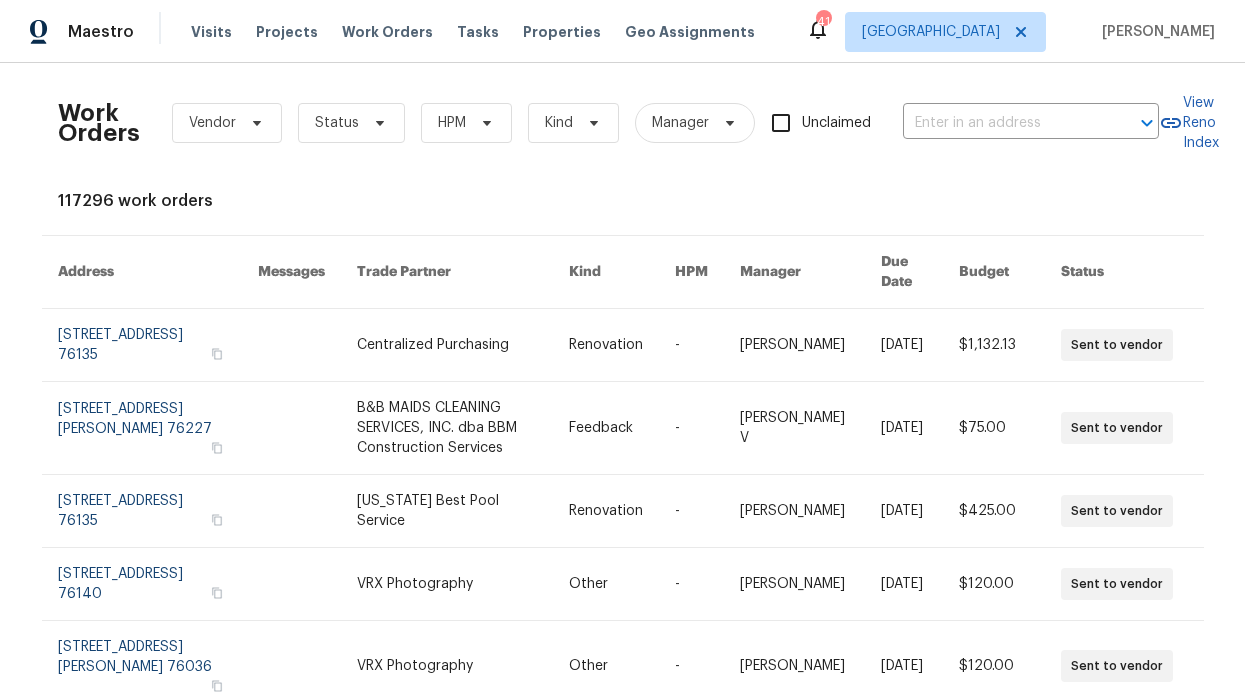click on "Visits Projects Work Orders Tasks Properties Geo Assignments" at bounding box center (485, 32) 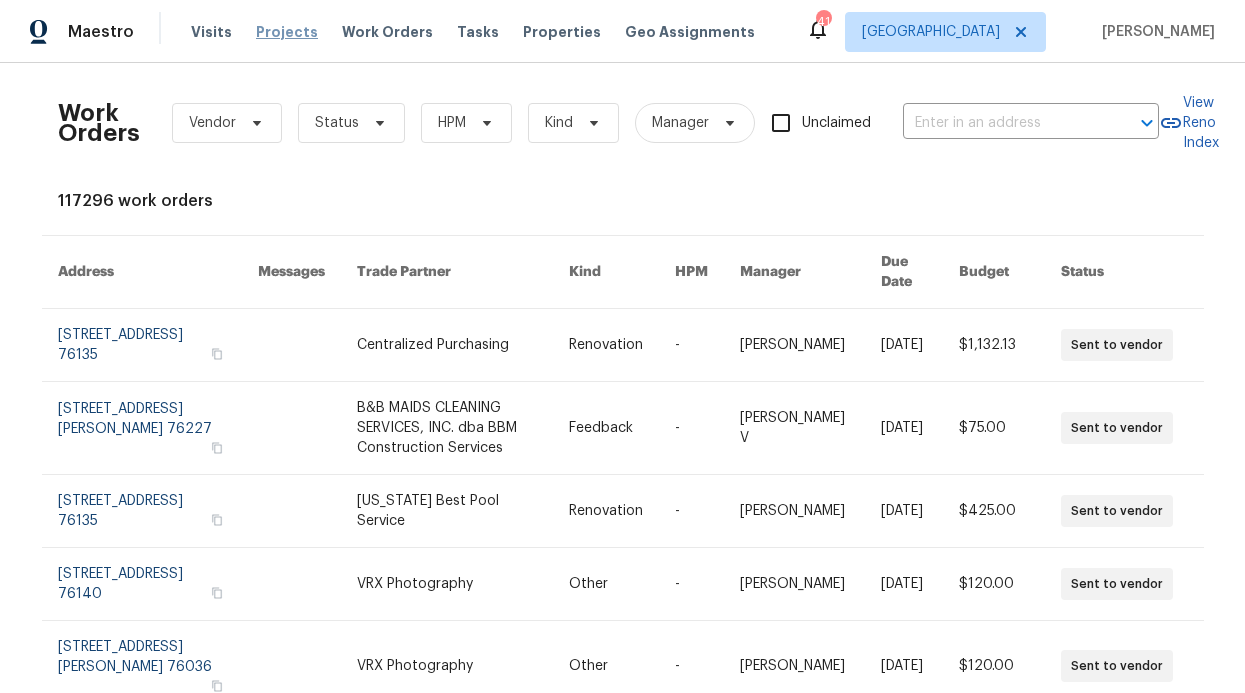 click on "Projects" at bounding box center [287, 32] 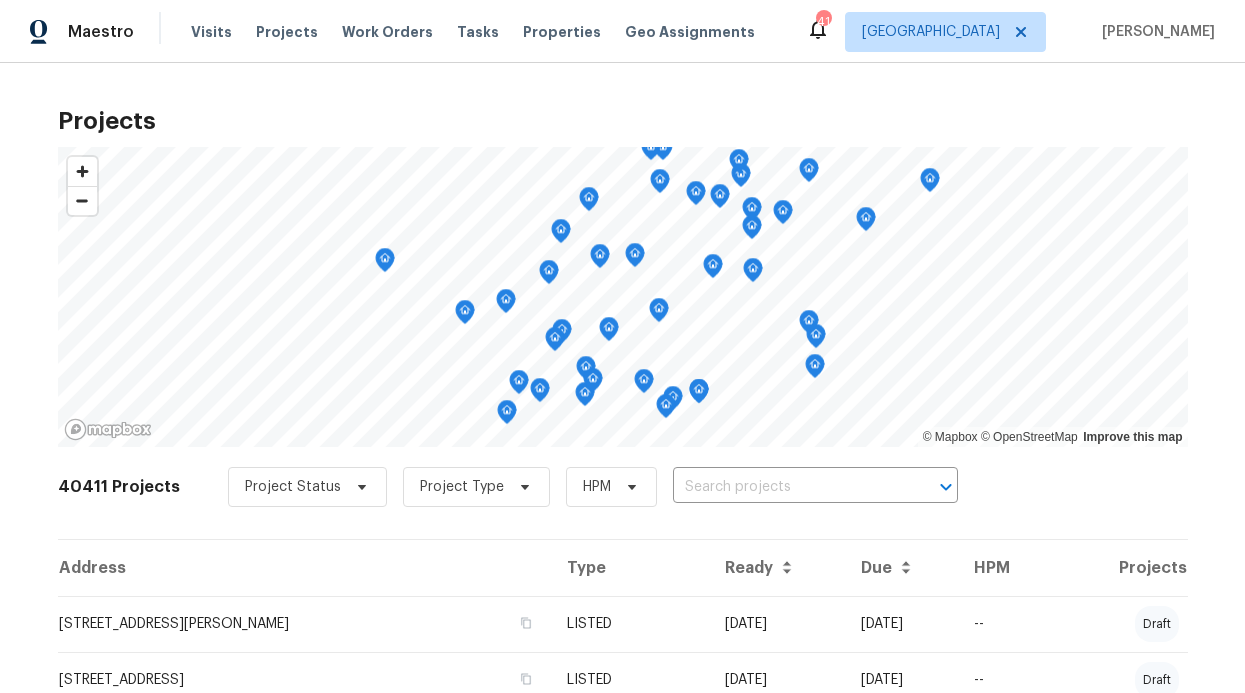 click on "Maestro Visits Projects Work Orders Tasks Properties Geo Assignments 41 Dallas RonDerrick Jackson" at bounding box center (622, 31) 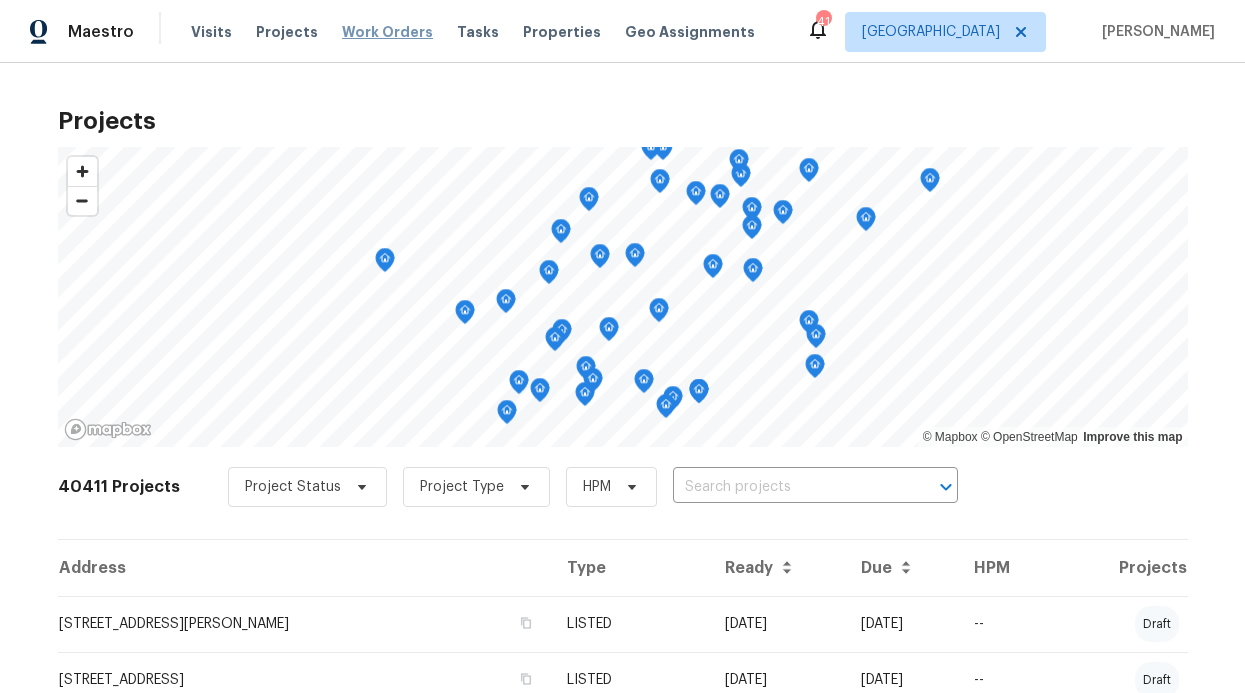 click on "Work Orders" at bounding box center (387, 32) 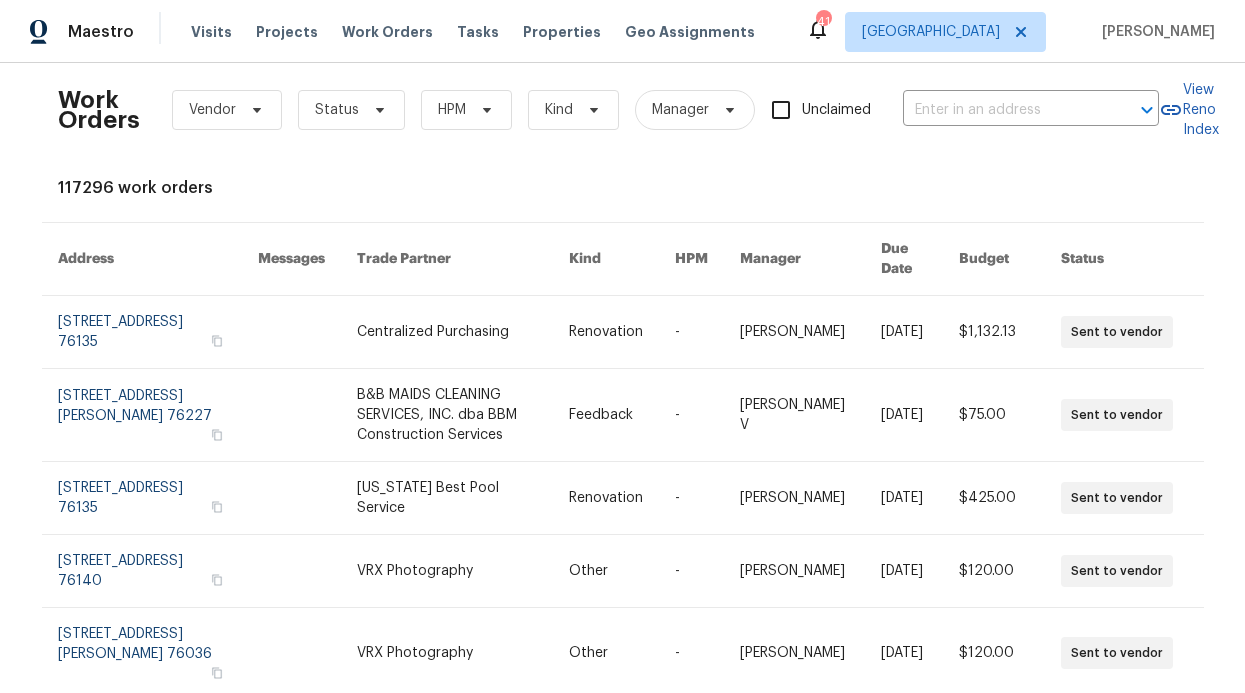 scroll, scrollTop: 30, scrollLeft: 0, axis: vertical 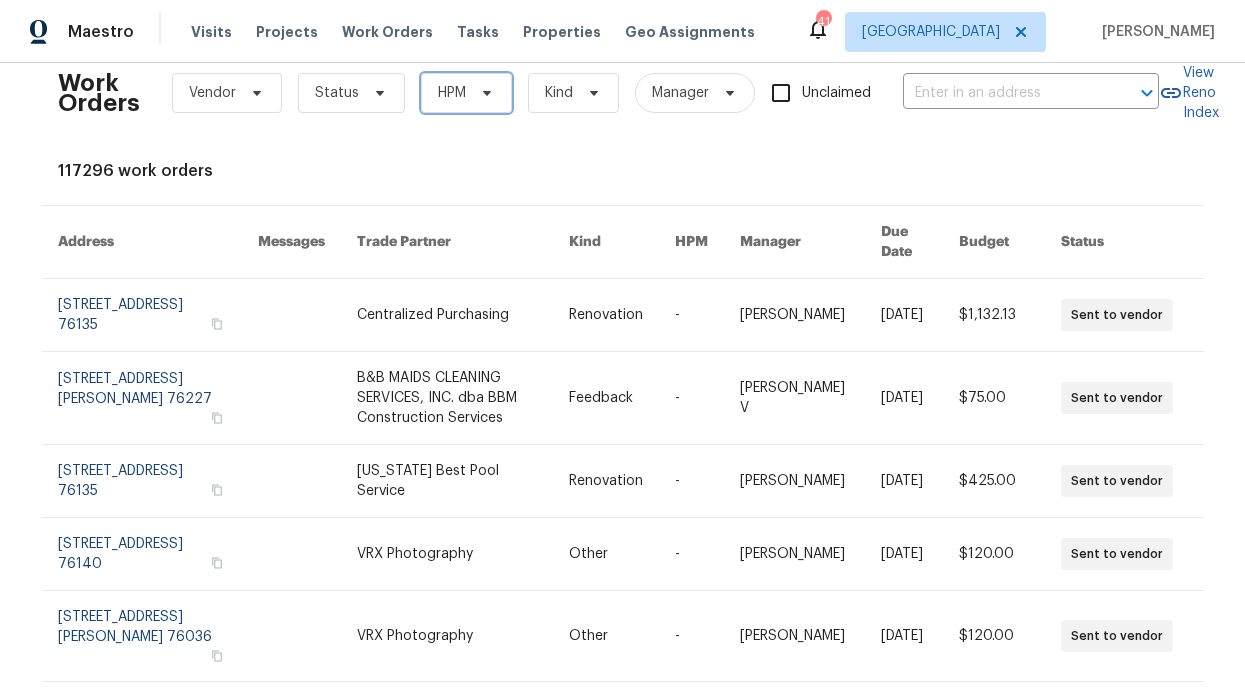click on "HPM" at bounding box center (466, 93) 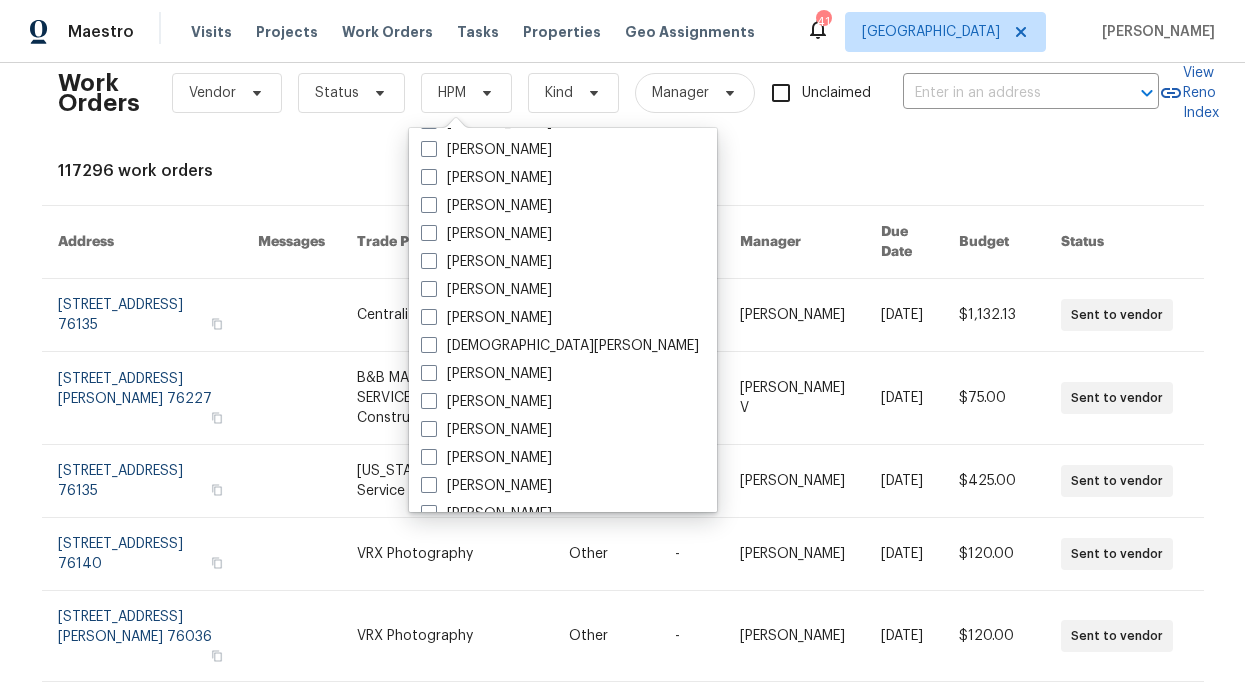 scroll, scrollTop: 1116, scrollLeft: 0, axis: vertical 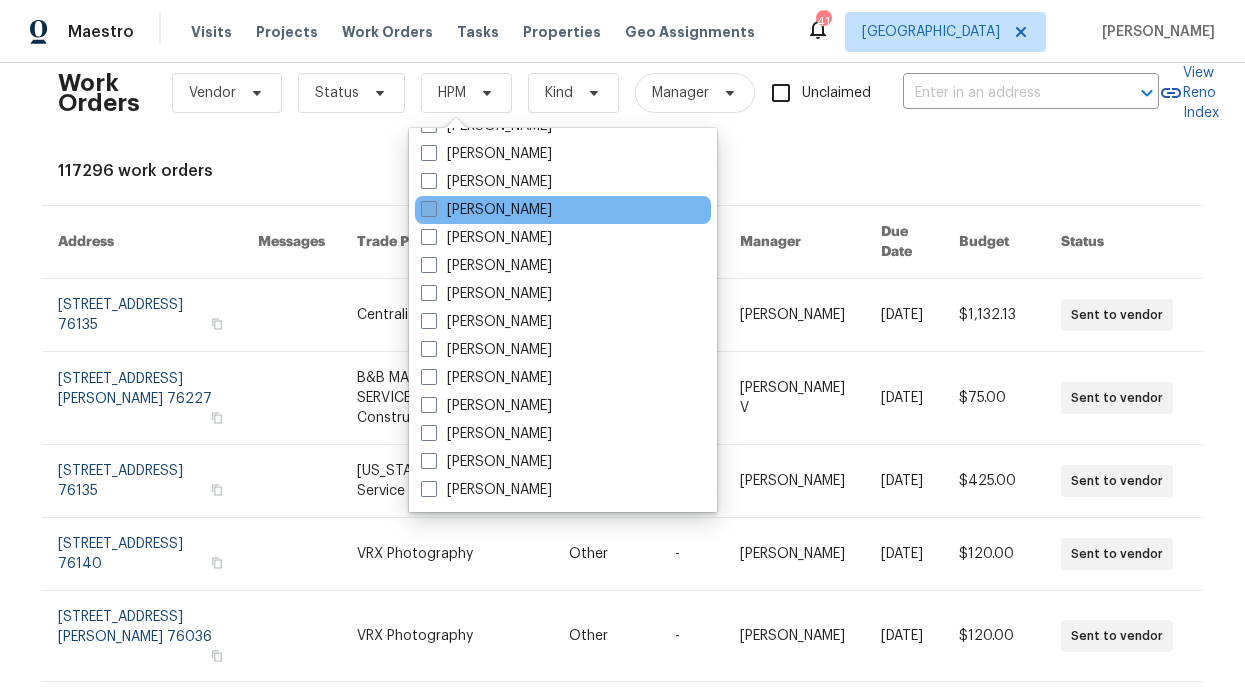click on "[PERSON_NAME]" at bounding box center [486, 210] 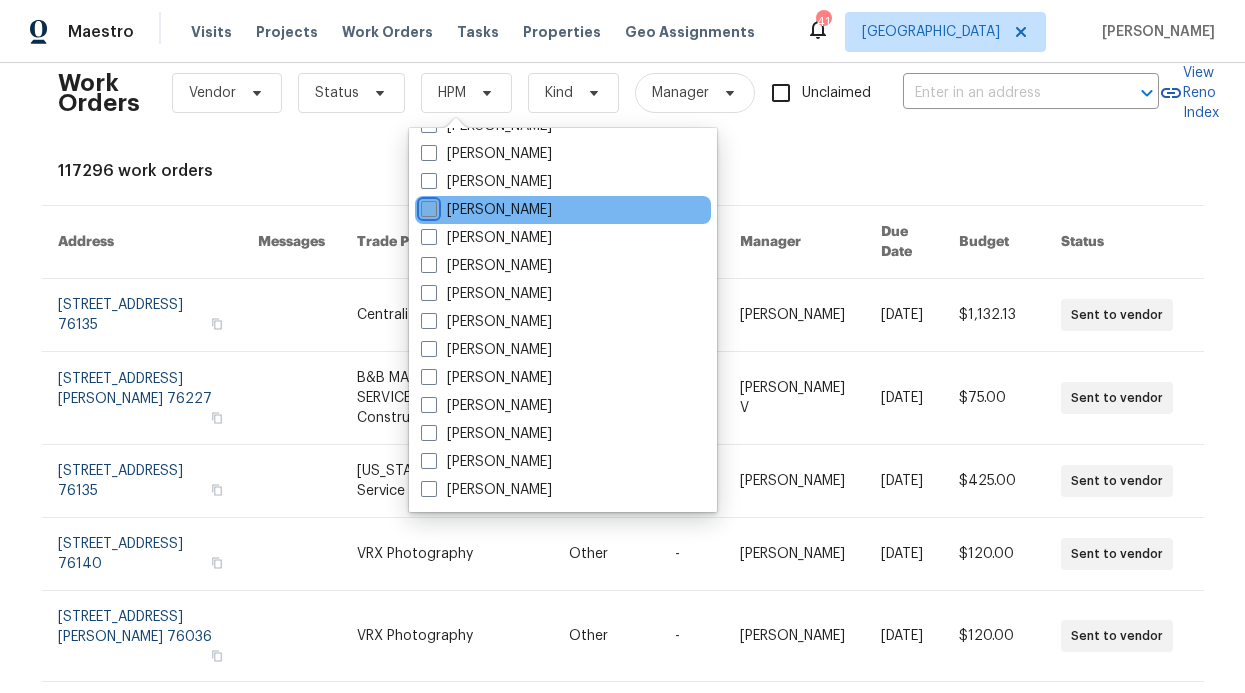 click on "[PERSON_NAME]" at bounding box center [427, 206] 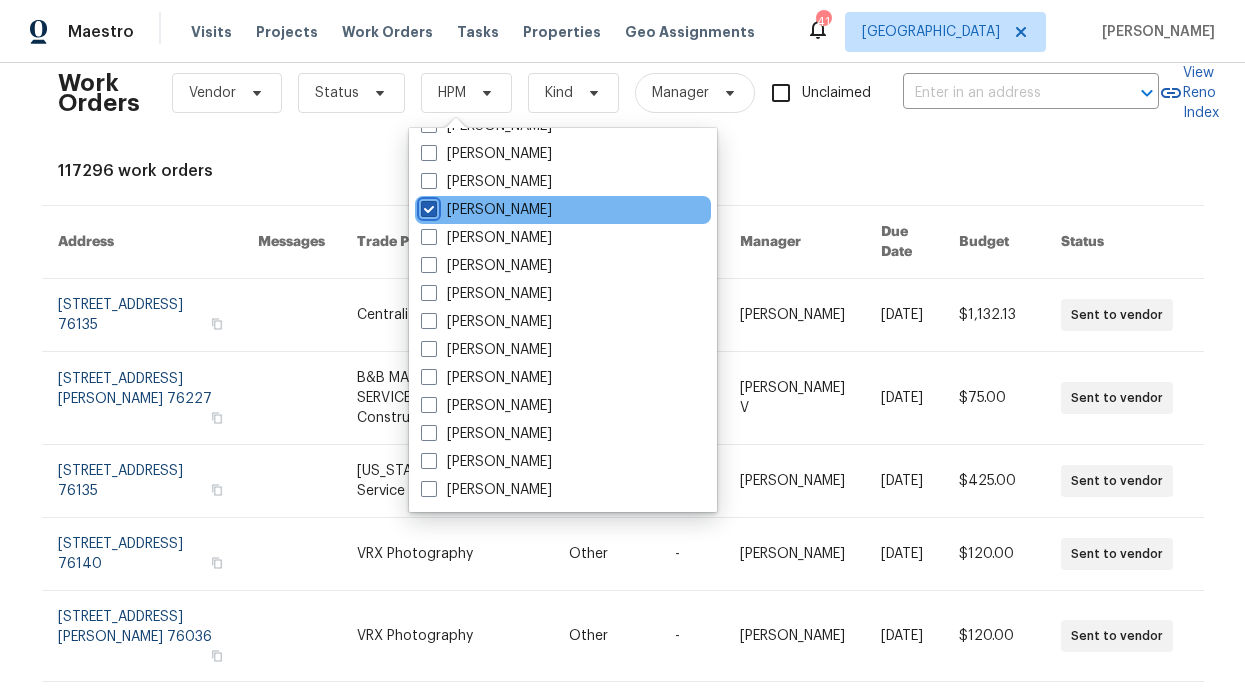 checkbox on "true" 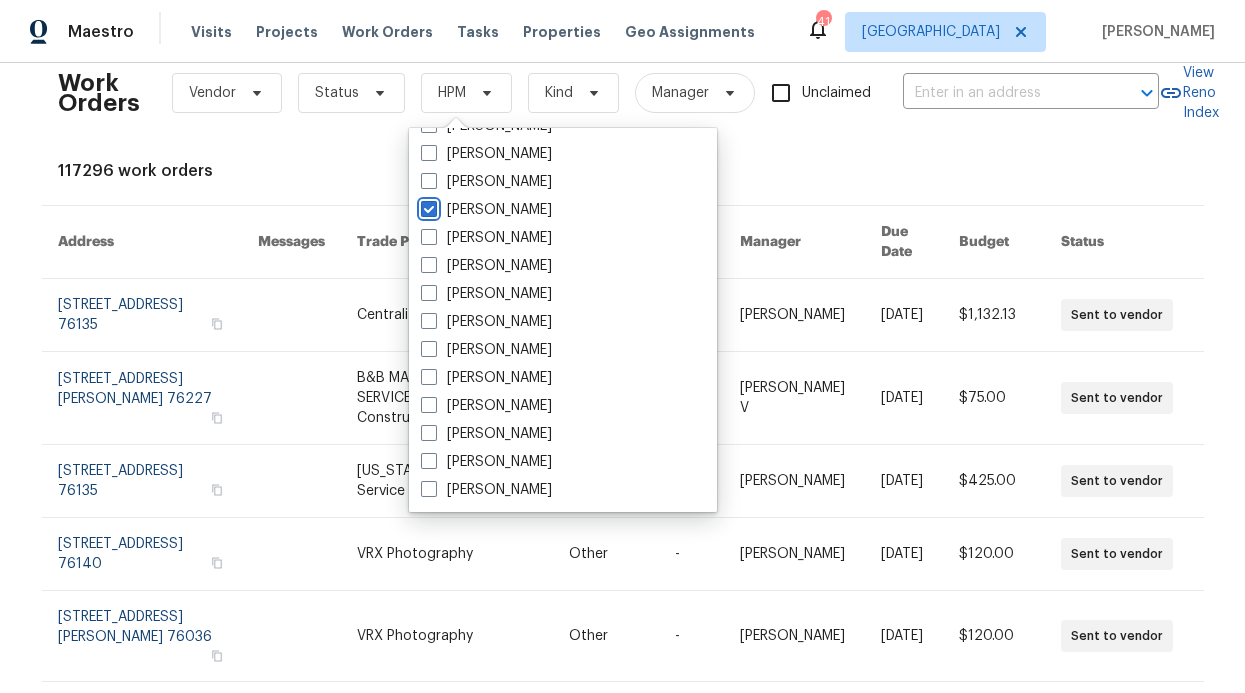 scroll, scrollTop: 0, scrollLeft: 0, axis: both 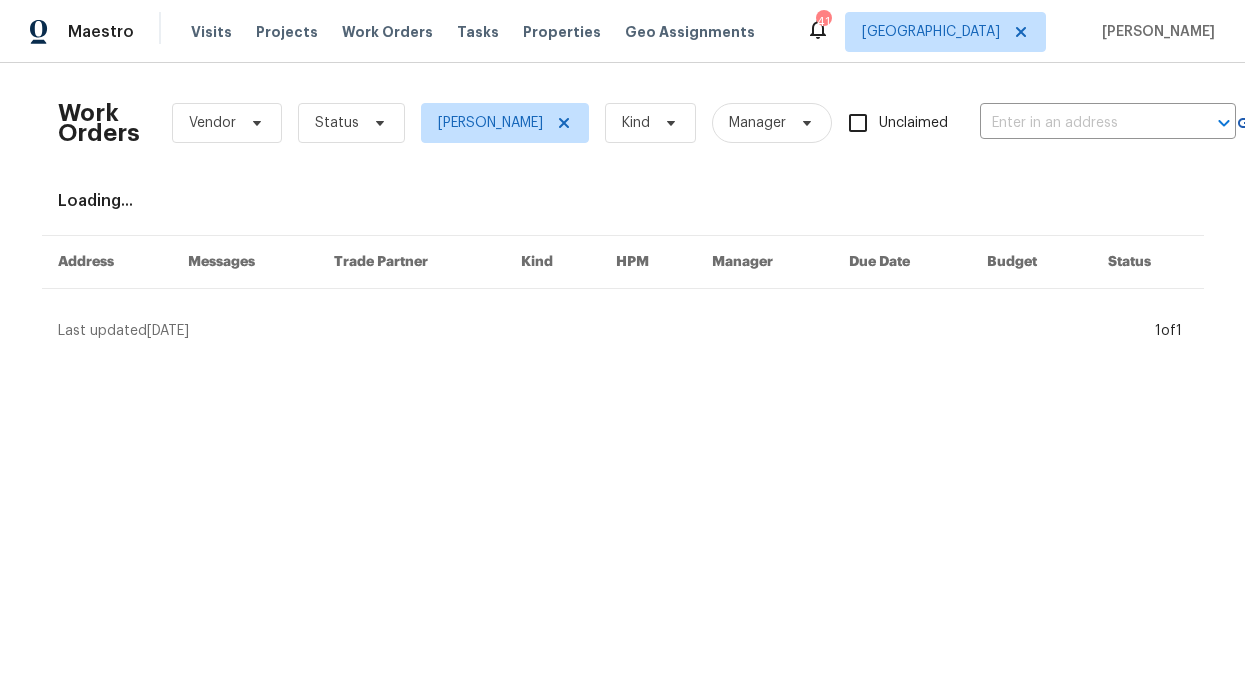 click on "Work Orders Vendor Status RonDerrick Jackson Kind Manager Unclaimed ​" at bounding box center [647, 123] 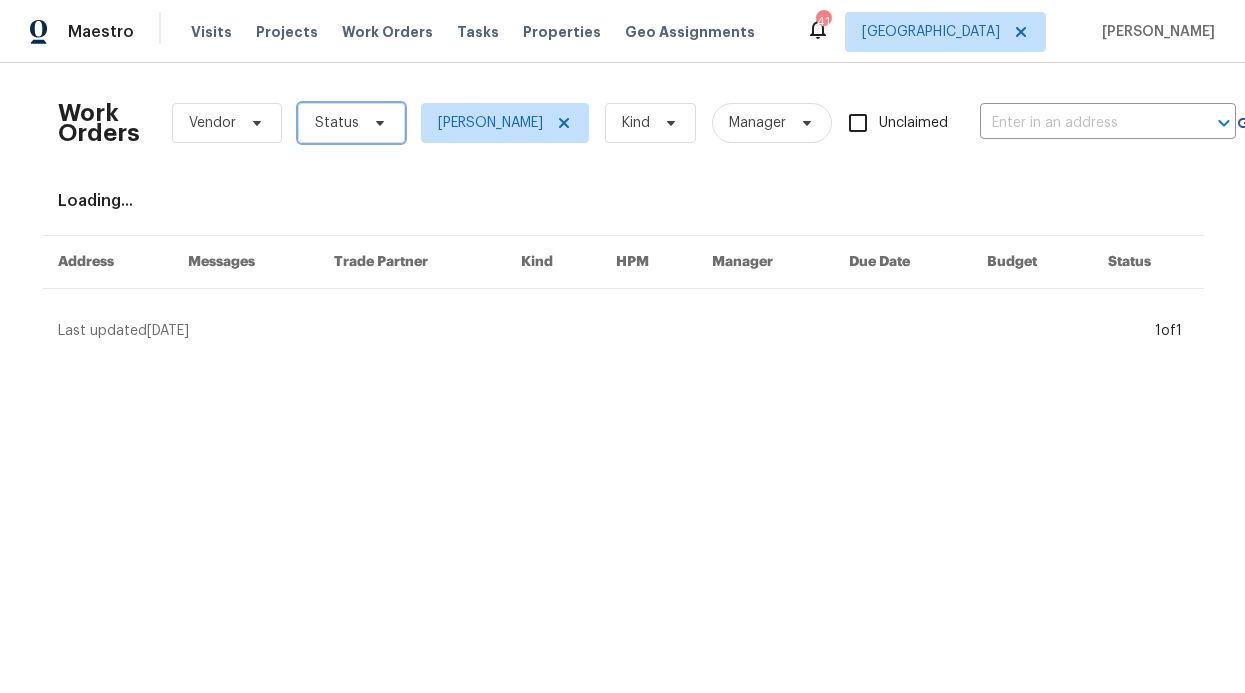 click on "Status" at bounding box center [351, 123] 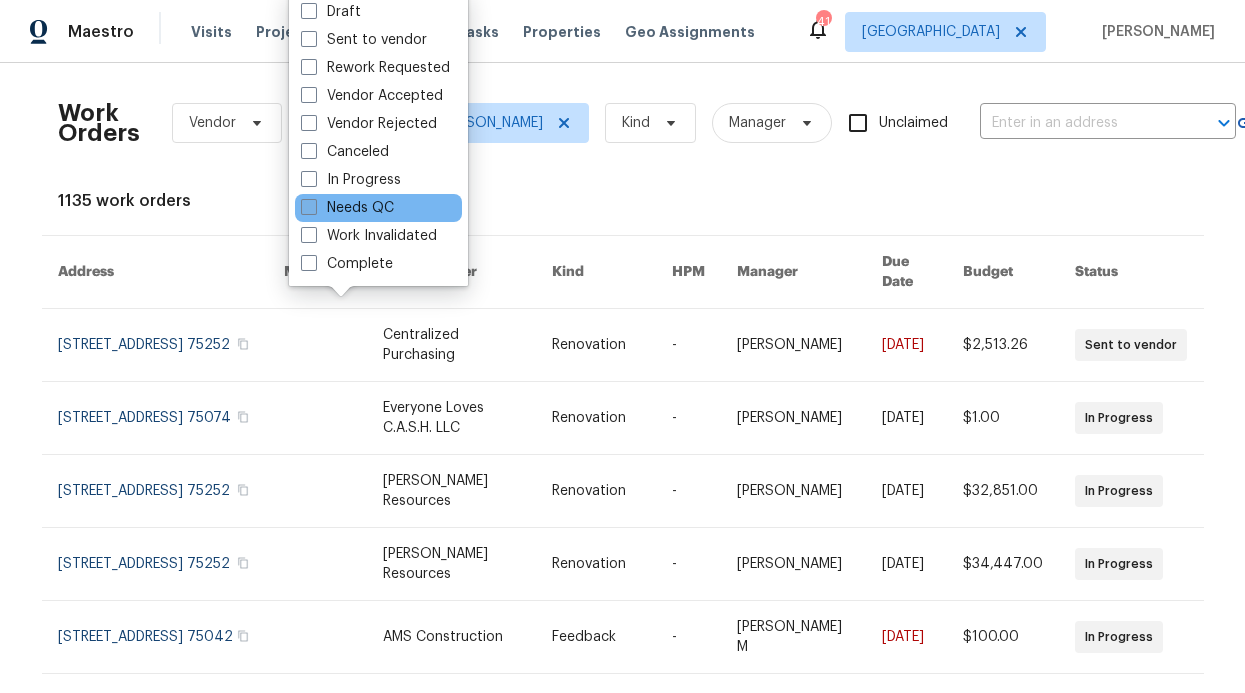 click on "Needs QC" at bounding box center [347, 208] 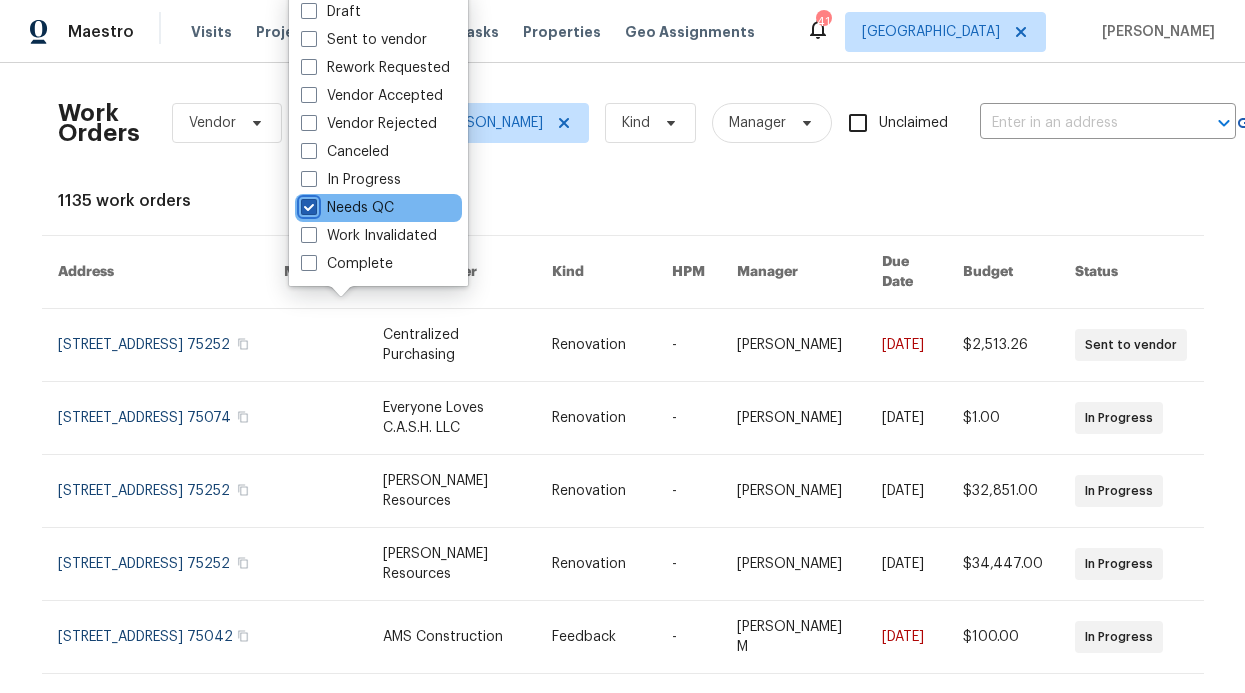 checkbox on "true" 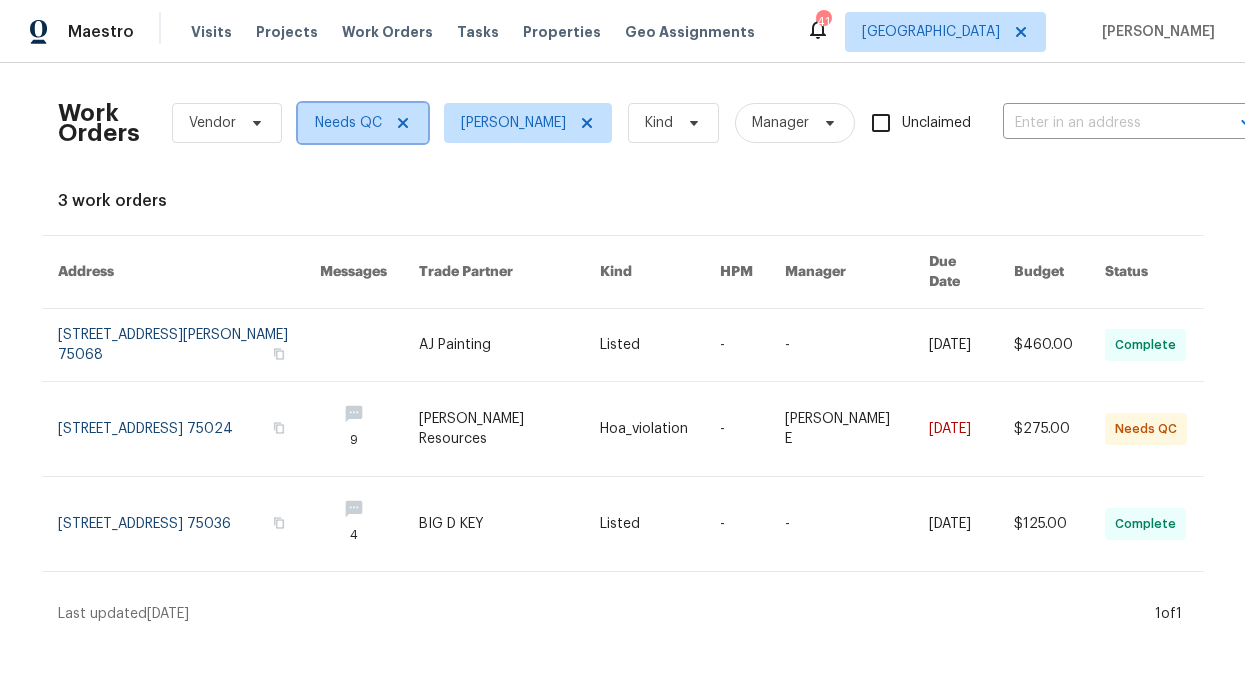 click 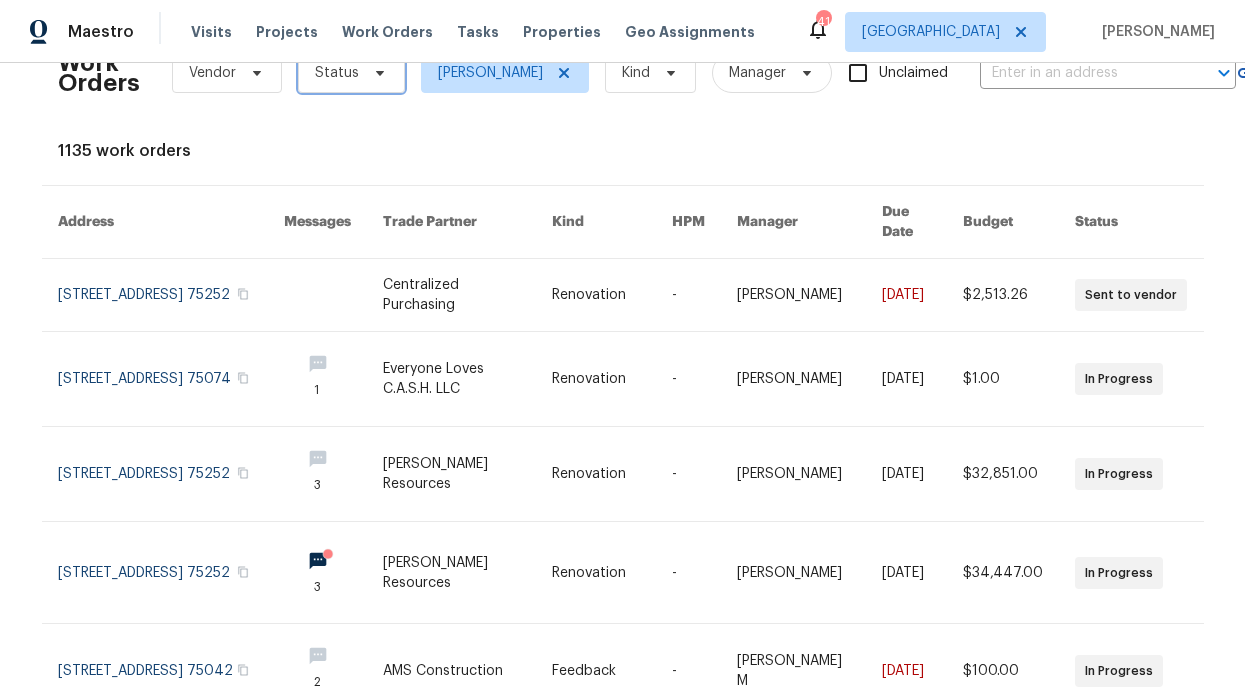 scroll, scrollTop: 94, scrollLeft: 0, axis: vertical 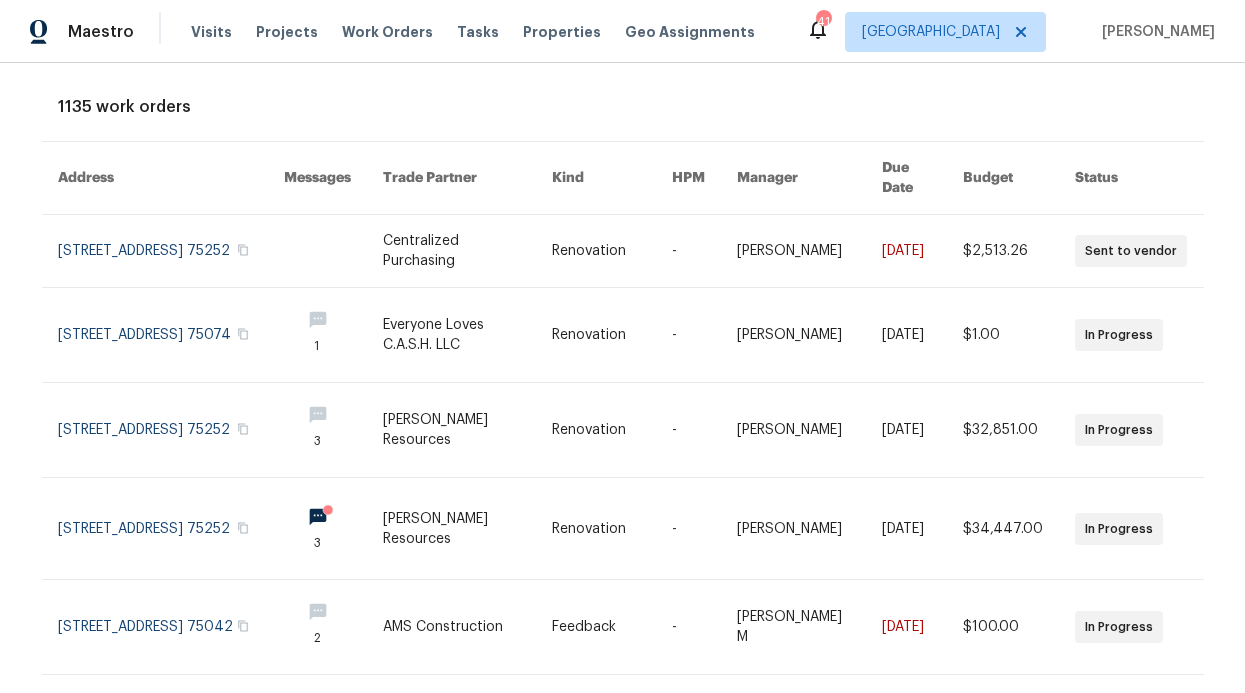 click on "41" at bounding box center [823, 22] 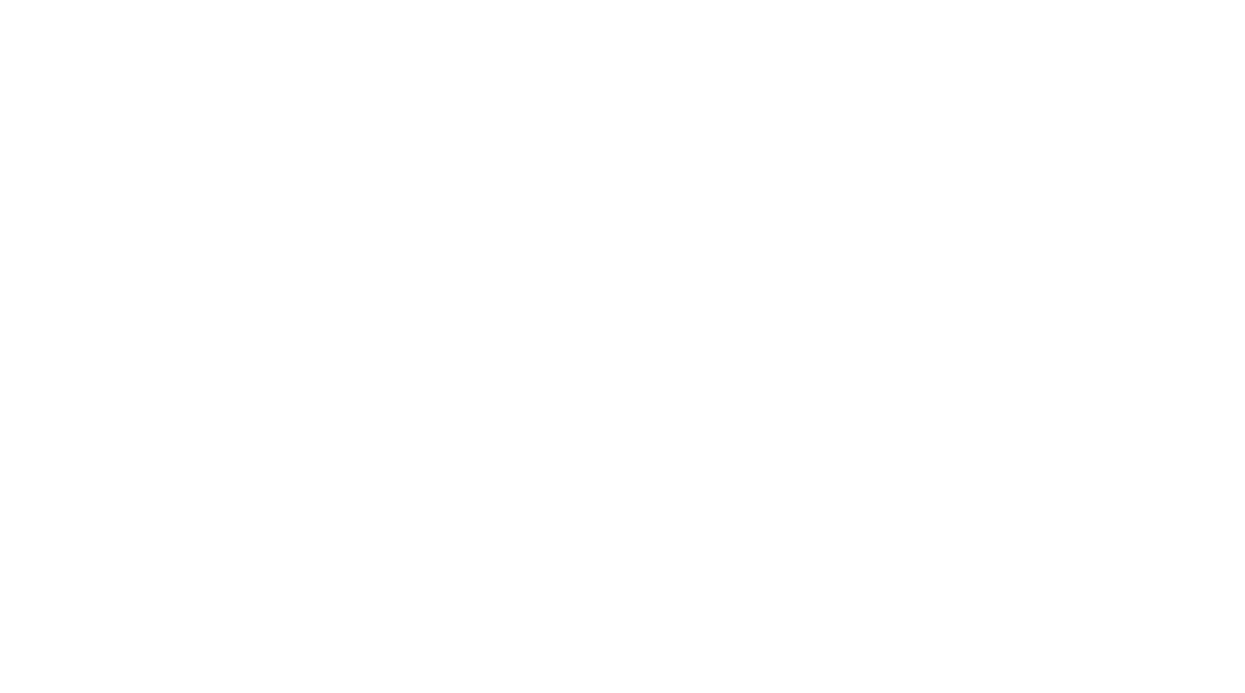 scroll, scrollTop: 0, scrollLeft: 0, axis: both 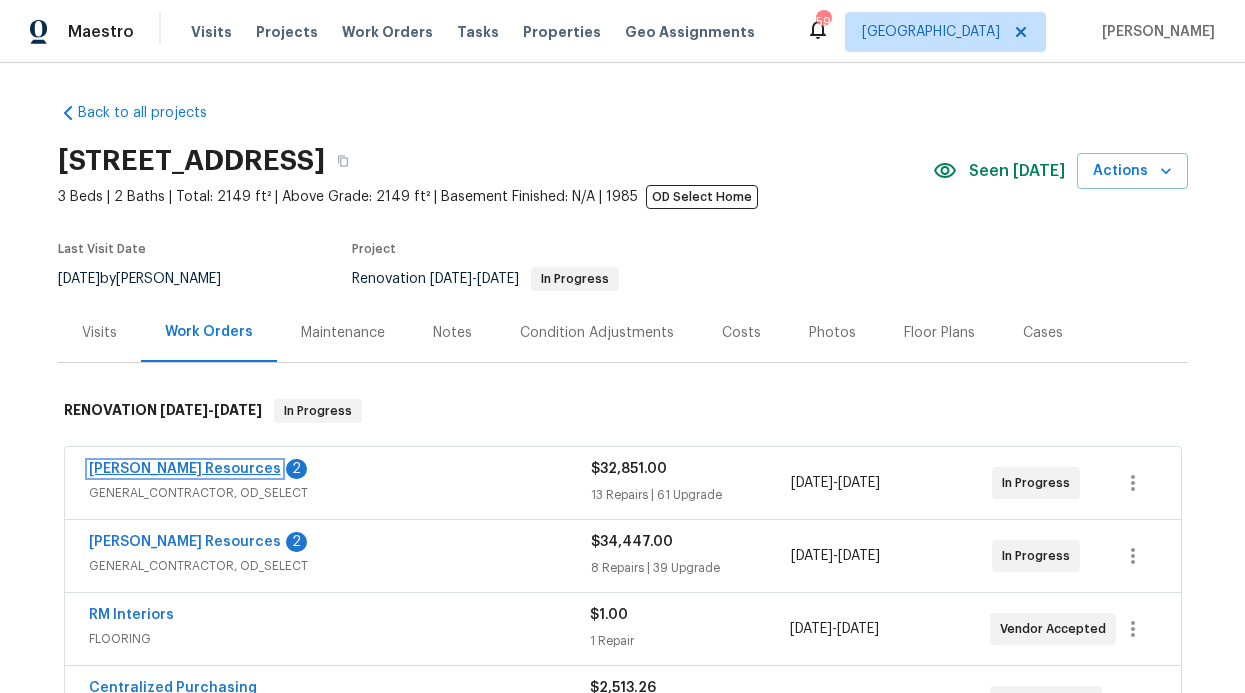 click on "[PERSON_NAME] Resources" at bounding box center [185, 469] 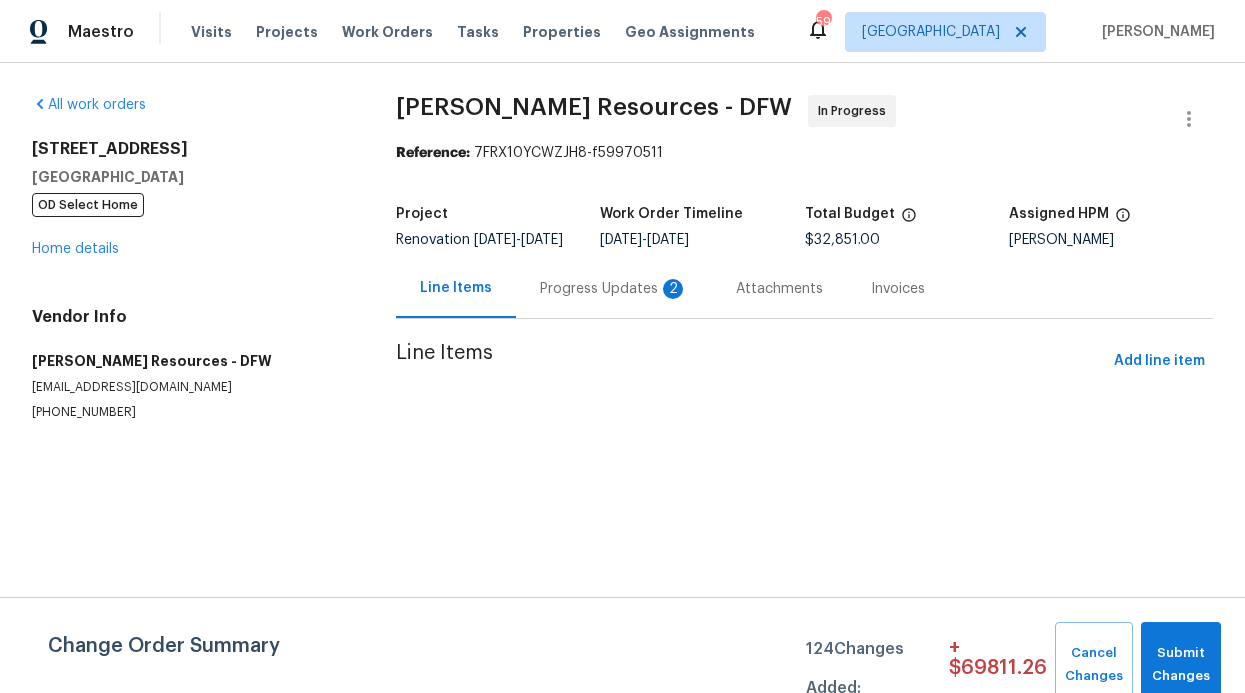 click on "Lawrence Resources - DFW In Progress Reference:   7FRX10YCWZJH8-f59970511 Project Renovation   6/26/2025  -  8/18/2025 Work Order Timeline 7/18/2025  -  8/18/2025 Total Budget $32,851.00 Assigned HPM RonDerrick Jackson Line Items Progress Updates 2 Attachments Invoices Line Items Add line item Change Order Summary 124  Changes Added: + $ 69811.26 Cancel Changes Submit Changes" at bounding box center (804, 282) 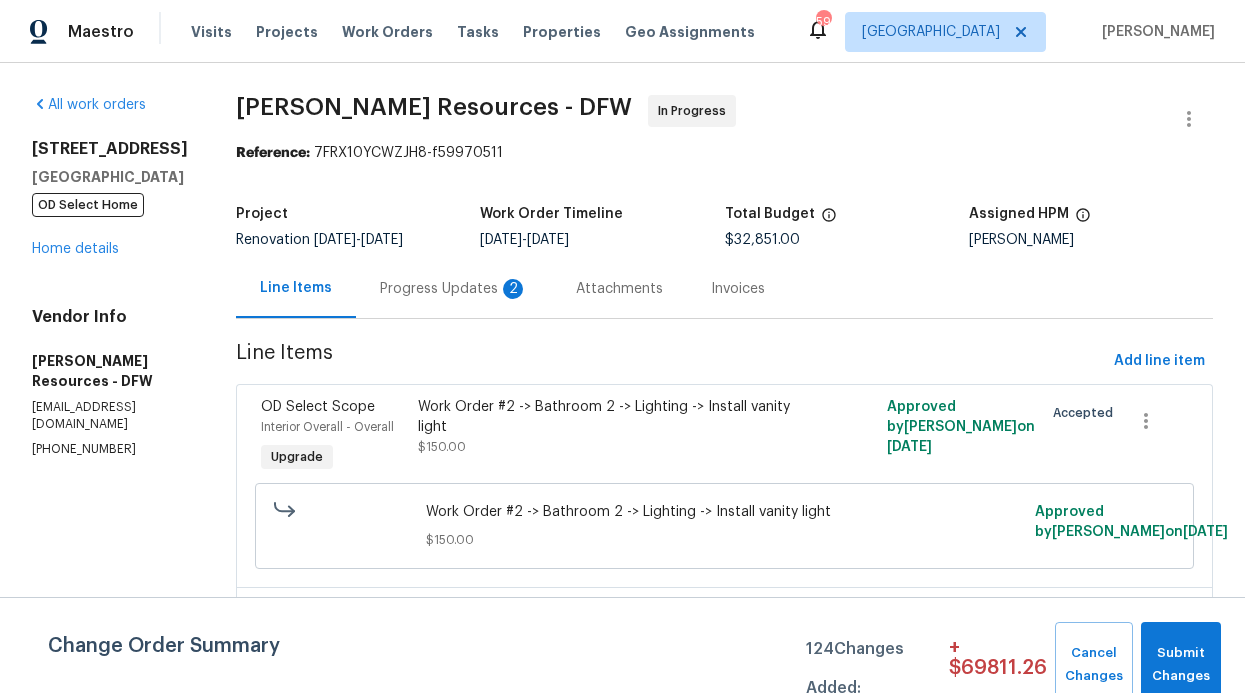 click on "Progress Updates 2" at bounding box center (454, 288) 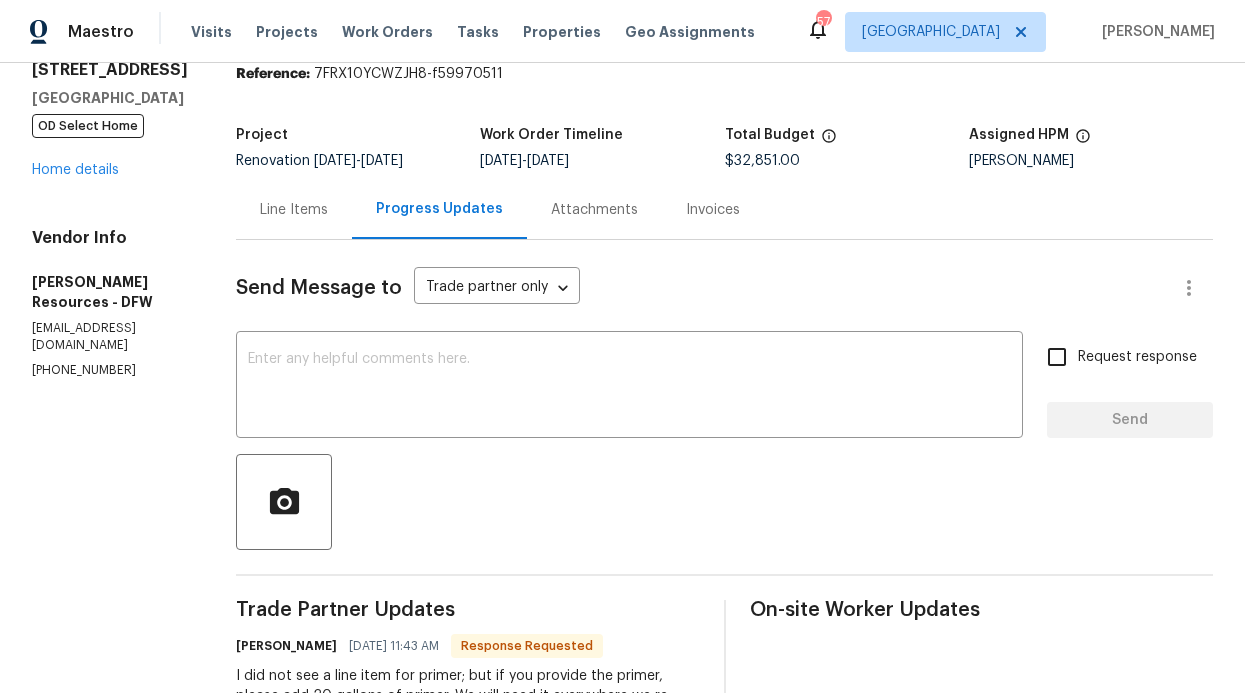 scroll, scrollTop: 0, scrollLeft: 0, axis: both 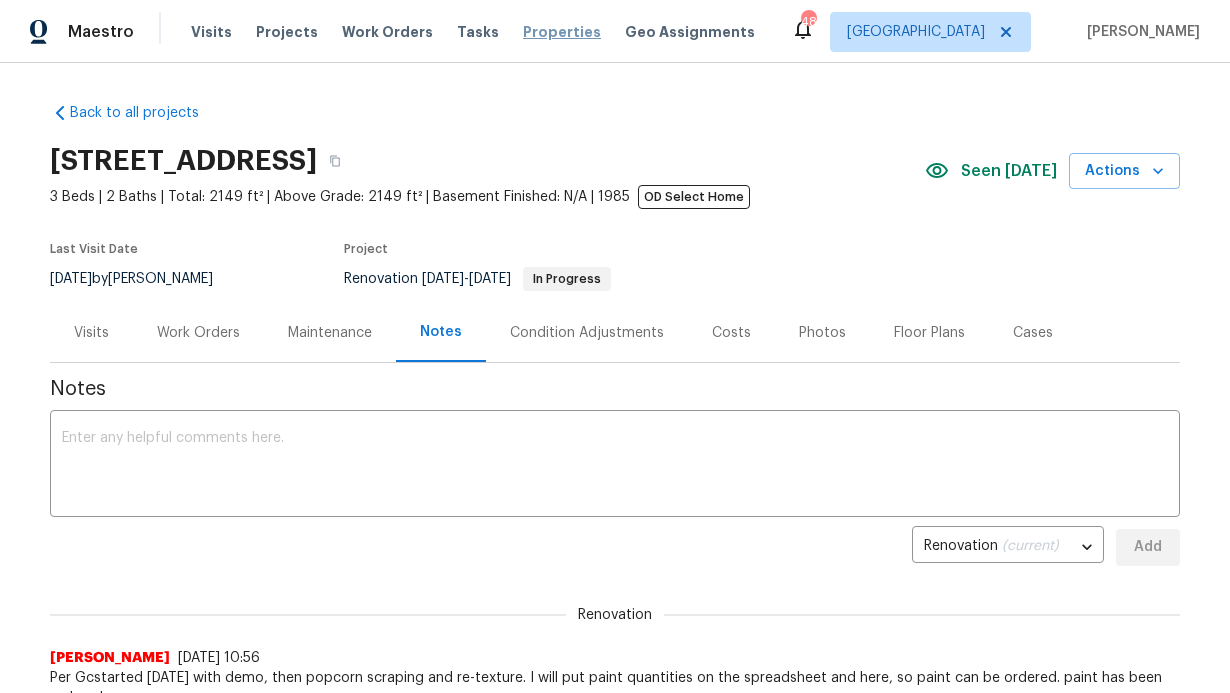 click on "Properties" at bounding box center [562, 32] 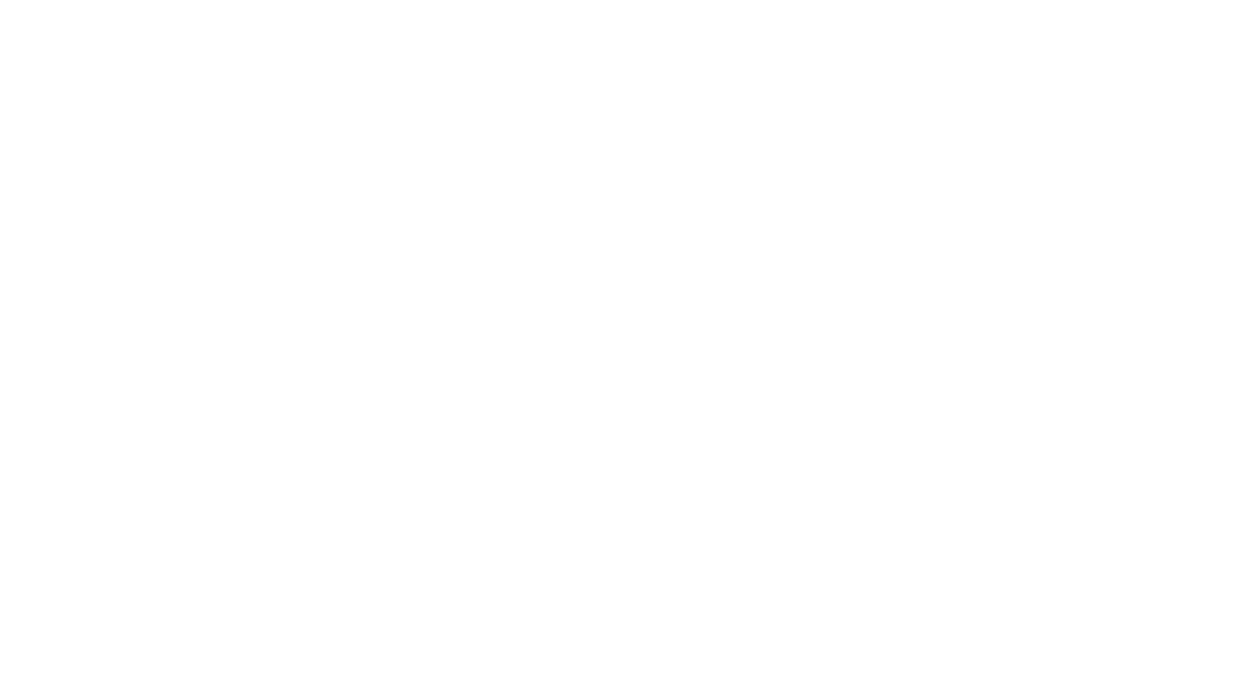 scroll, scrollTop: 0, scrollLeft: 0, axis: both 